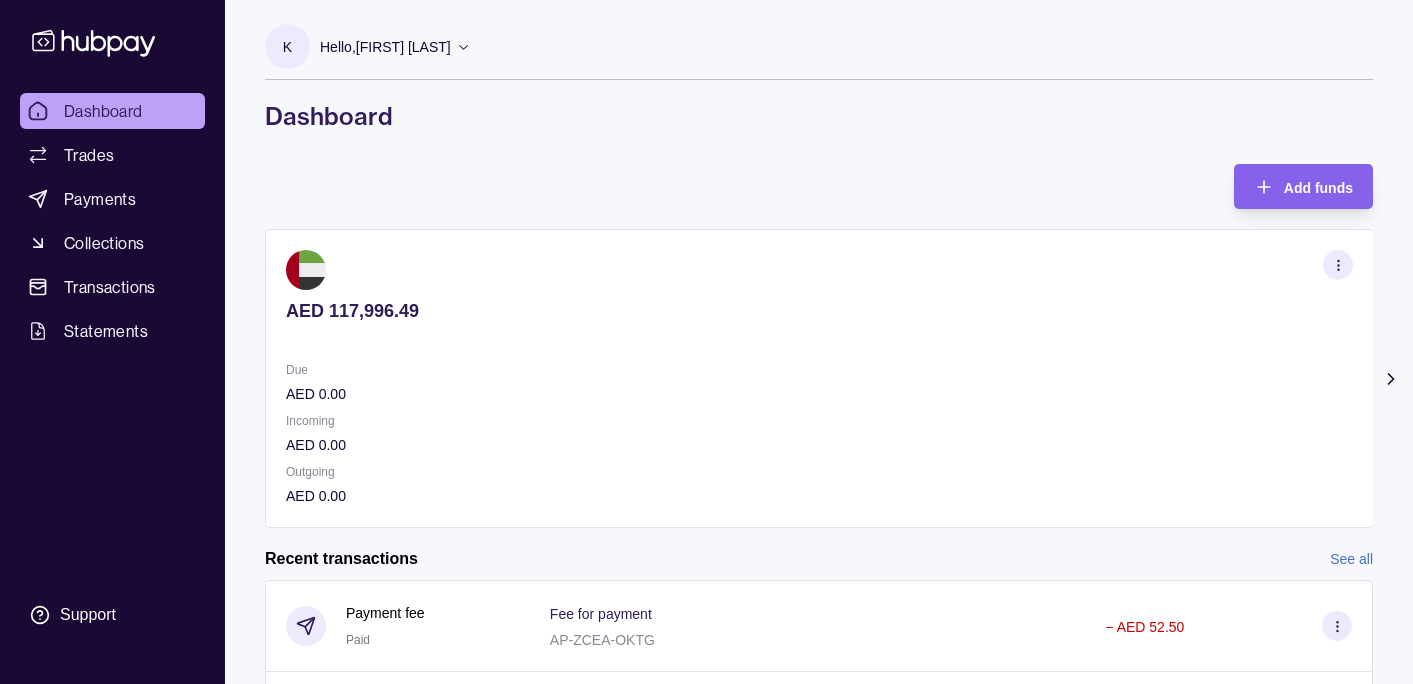 scroll, scrollTop: 0, scrollLeft: 0, axis: both 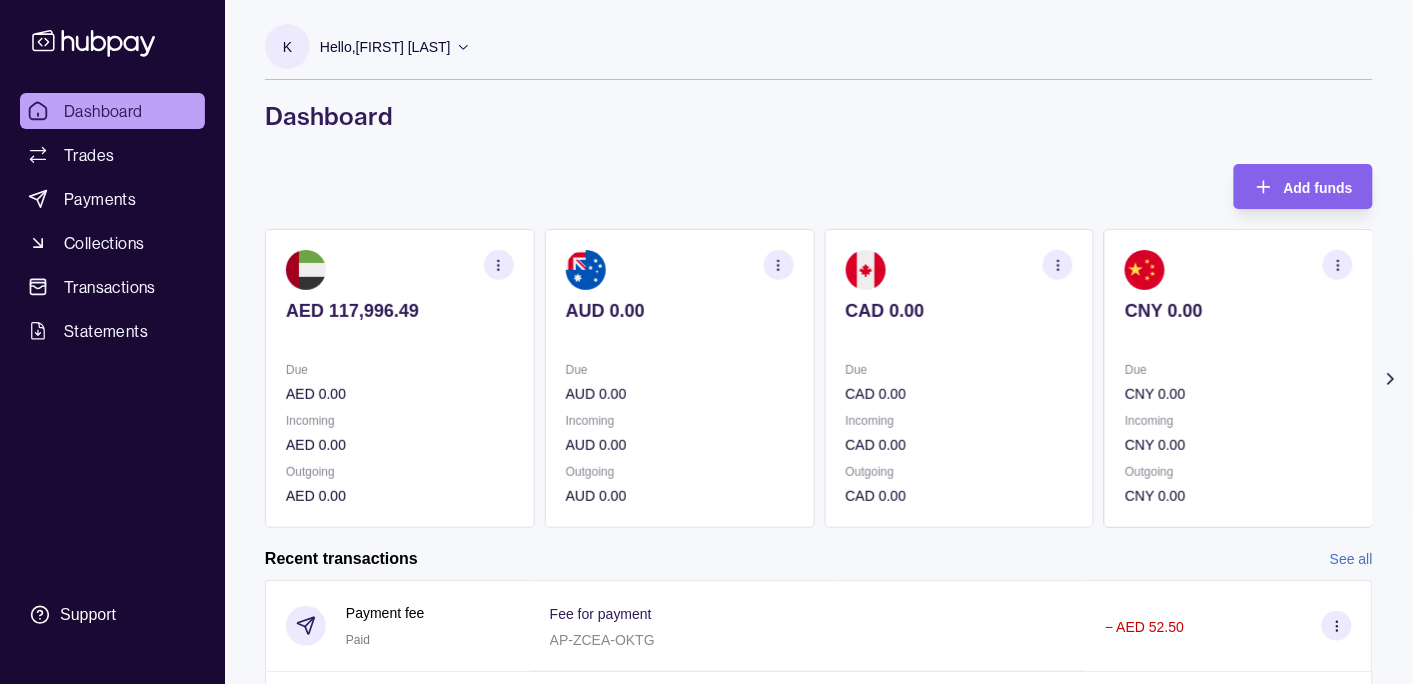 click on "Hello,  [FIRST] [LAST]" at bounding box center (385, 47) 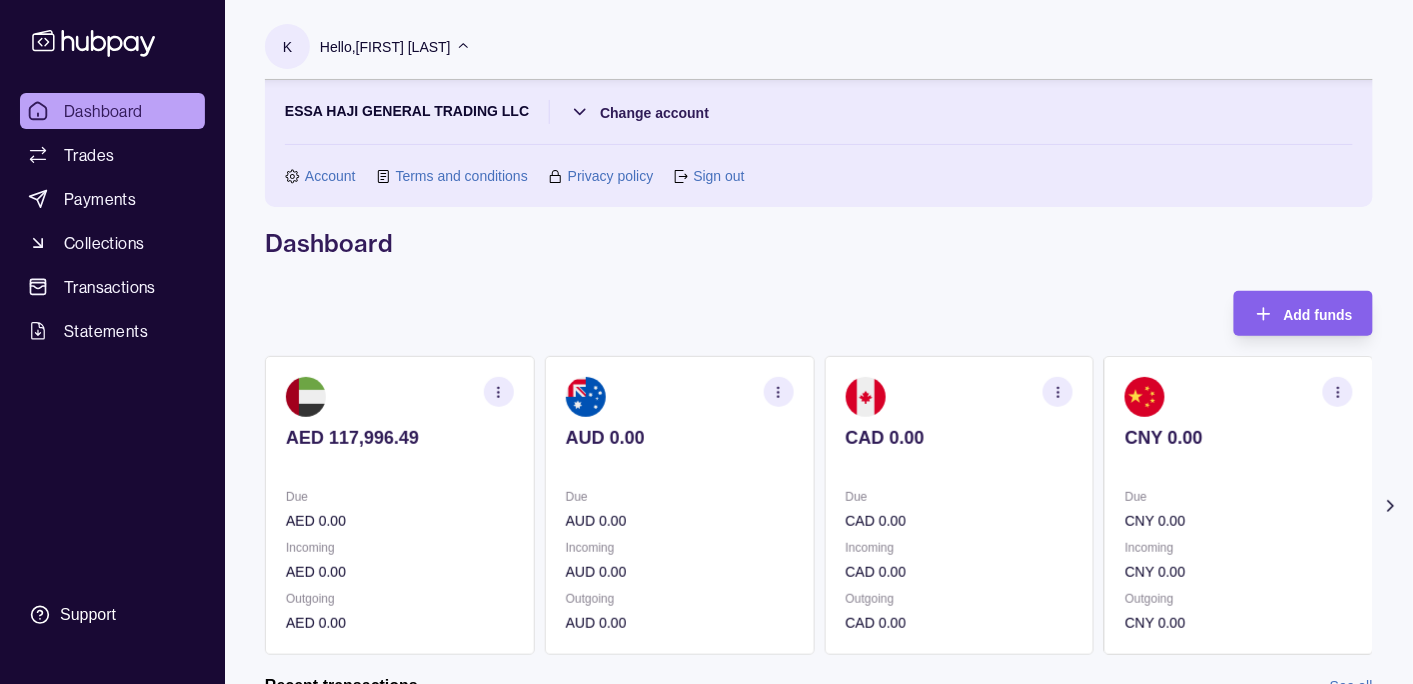 click on "Hello,  [FIRST] [LAST]" at bounding box center (385, 47) 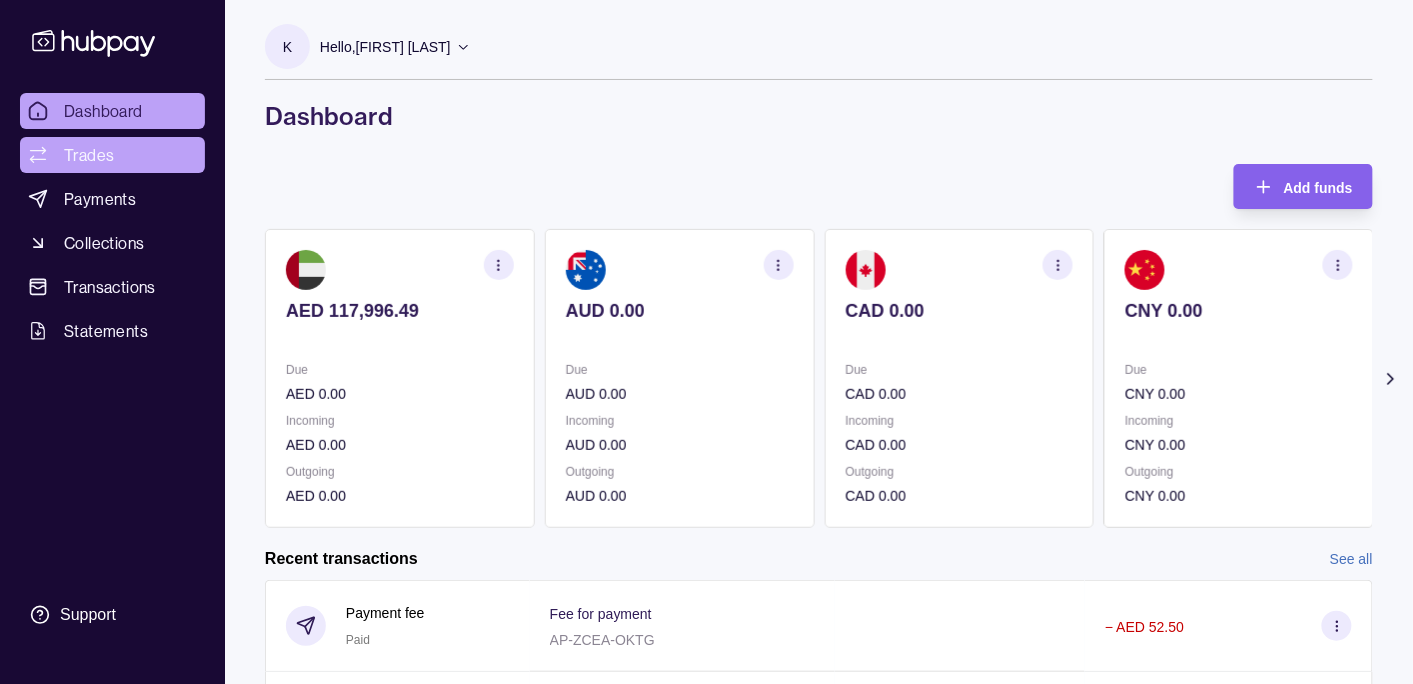 click on "Trades" at bounding box center [89, 155] 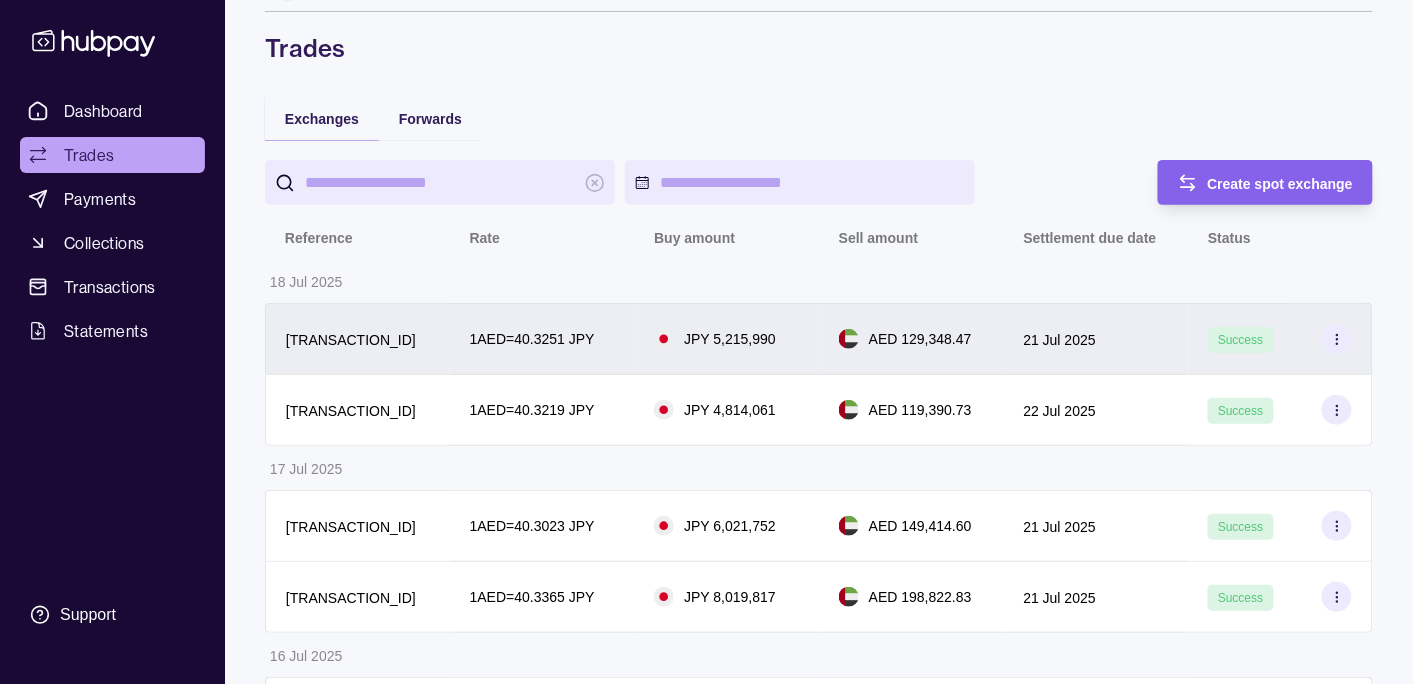 scroll, scrollTop: 105, scrollLeft: 0, axis: vertical 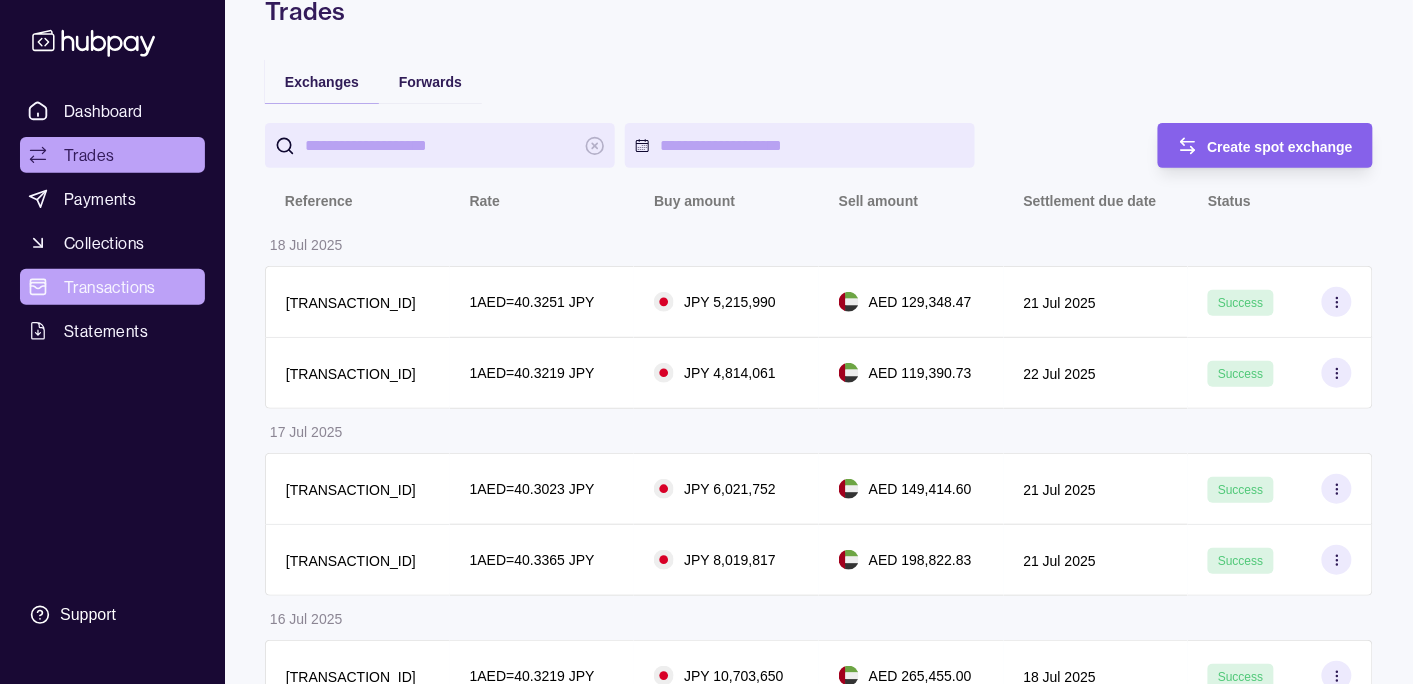 click on "Transactions" at bounding box center (110, 287) 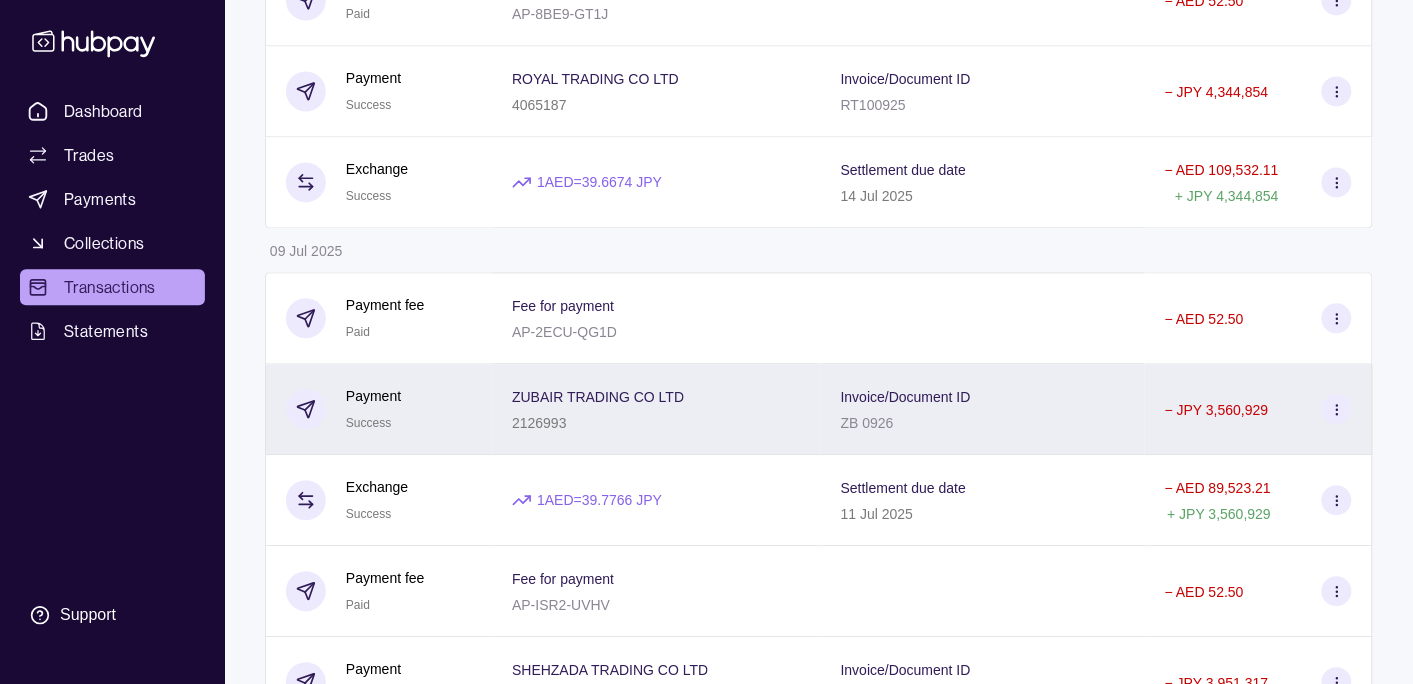 scroll, scrollTop: 9421, scrollLeft: 0, axis: vertical 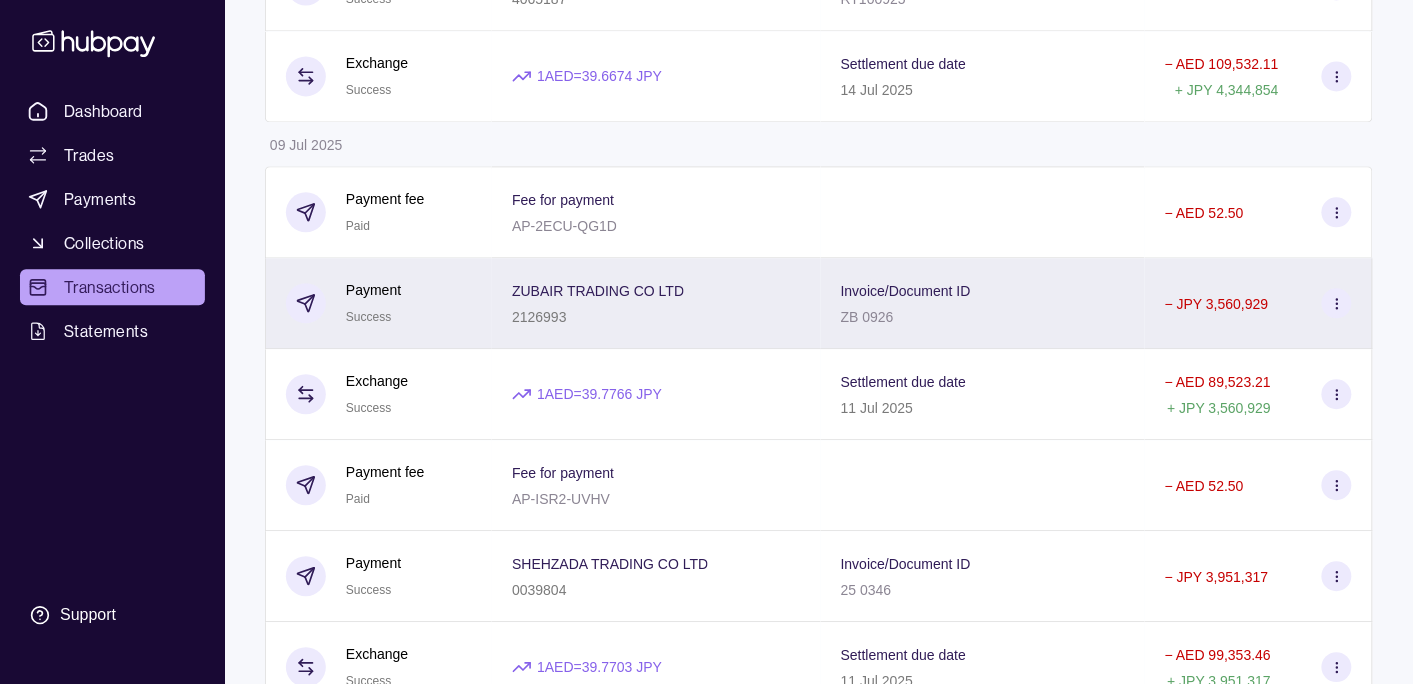 click on "[COMPANY] [NUMBER]" at bounding box center (656, 303) 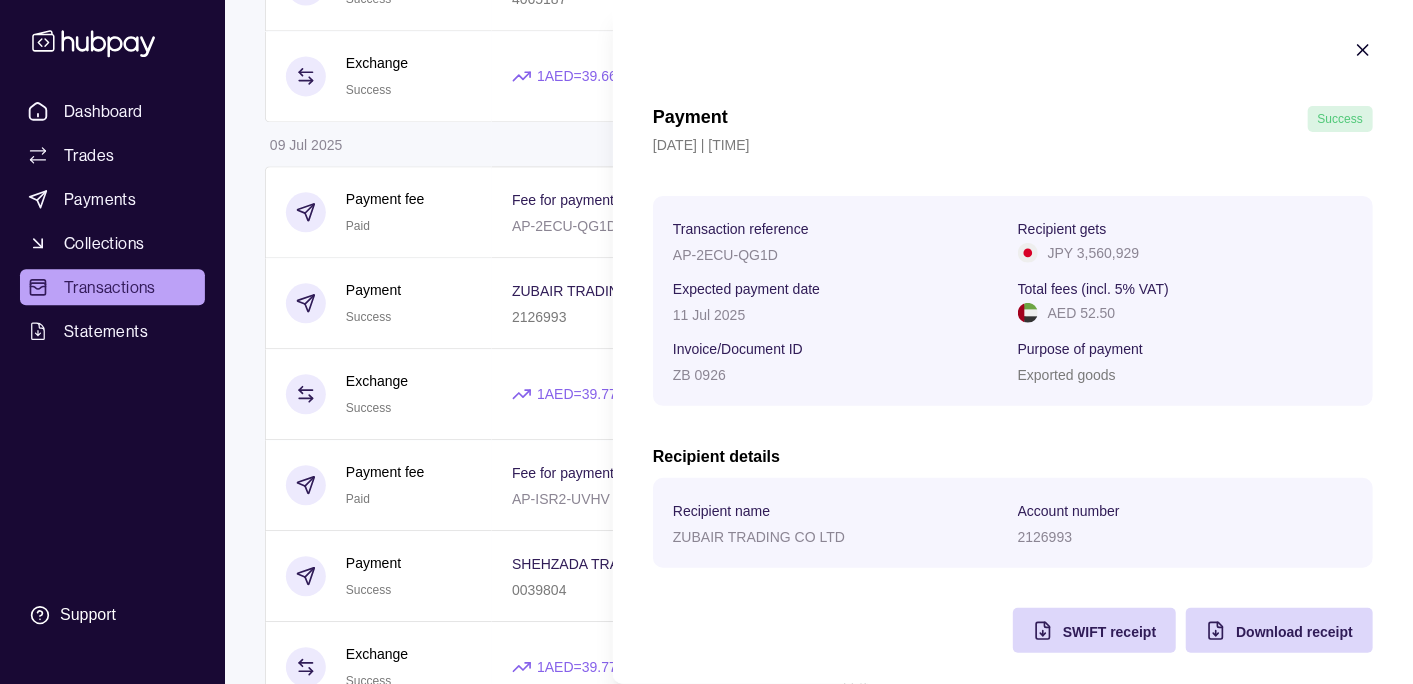 click on "Dashboard Trades Payments Collections Transactions Statements Support K Hello,  [FIRST] [LAST]  [COMPANY] Change account Account Terms and conditions Privacy policy Sign out Transactions More filters  ( 0  applied) Details Amount [DATE] Payment fee Paid Fee for payment [TRANSACTION_ID] −   AED [AMOUNT] Payment Success [COMPANY] [NUMBER] Invoice/Document ID [COMPANY] [NUMBER] −   JPY [AMOUNT] Exchange Success 1  AED  =  [RATE]   JPY Settlement due date [DATE] −   AED [AMOUNT] +   JPY [AMOUNT] Payment fee Paid Fee for payment [TRANSACTION_ID] −   AED [AMOUNT] Payment Success [COMPANY] [NUMBER] Invoice/Document ID [COMPANY] [NUMBER] −   JPY [AMOUNT] Exchange Success 1  AED  =  [RATE]   JPY Settlement due date [DATE] −   AED [AMOUNT] +   JPY [AMOUNT] Deposit Success Sender account [ACCOUNT_NUMBER] Sender name [COMPANY] +   AED [AMOUNT] [DATE] Deposit Success Sender account – Sender name [COMPANY] +   – +" at bounding box center [706, -2719] 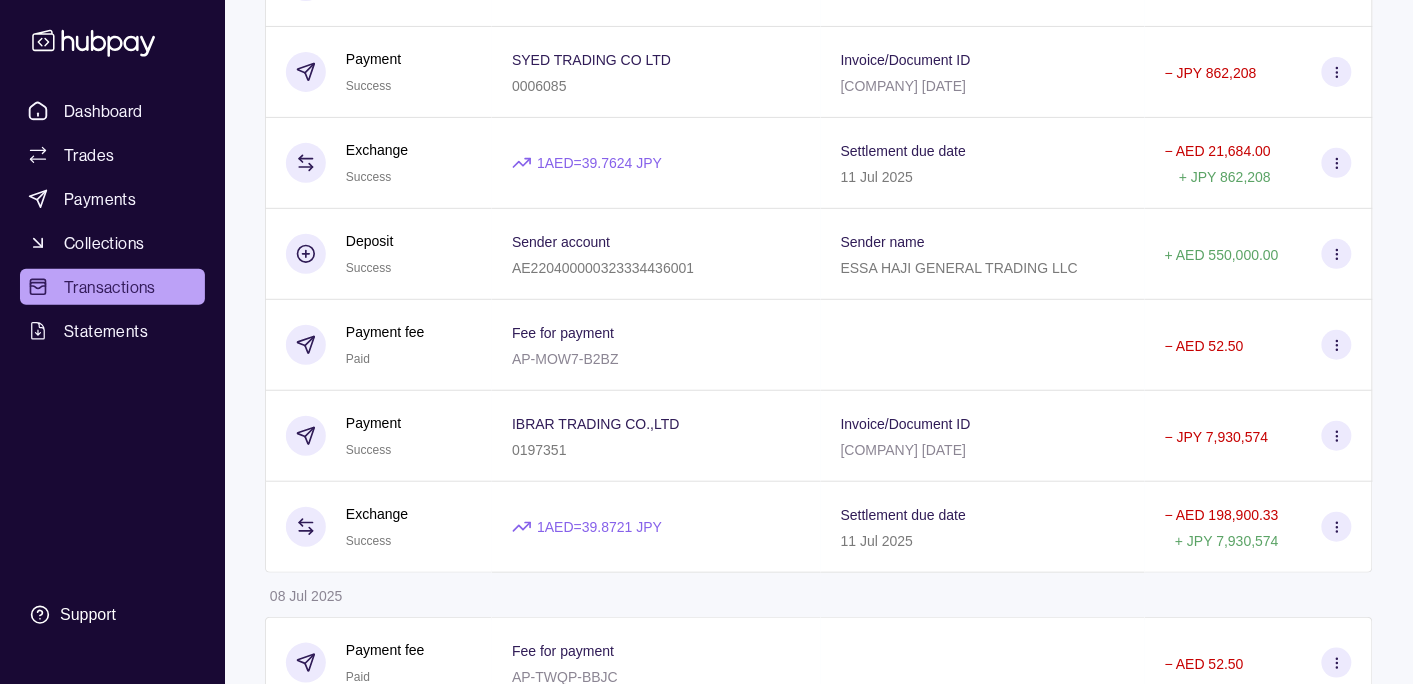 scroll, scrollTop: 10473, scrollLeft: 0, axis: vertical 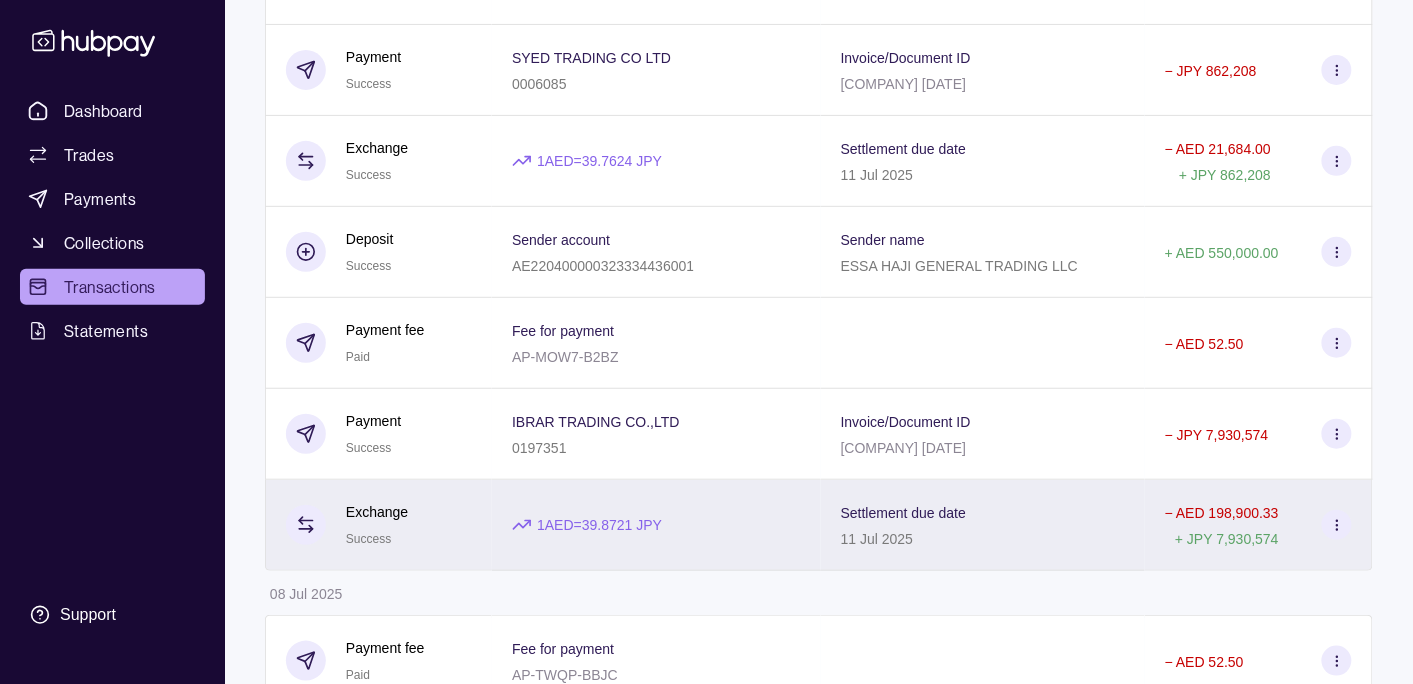 click on "1  AED  =  39.8721   JPY" at bounding box center (656, 525) 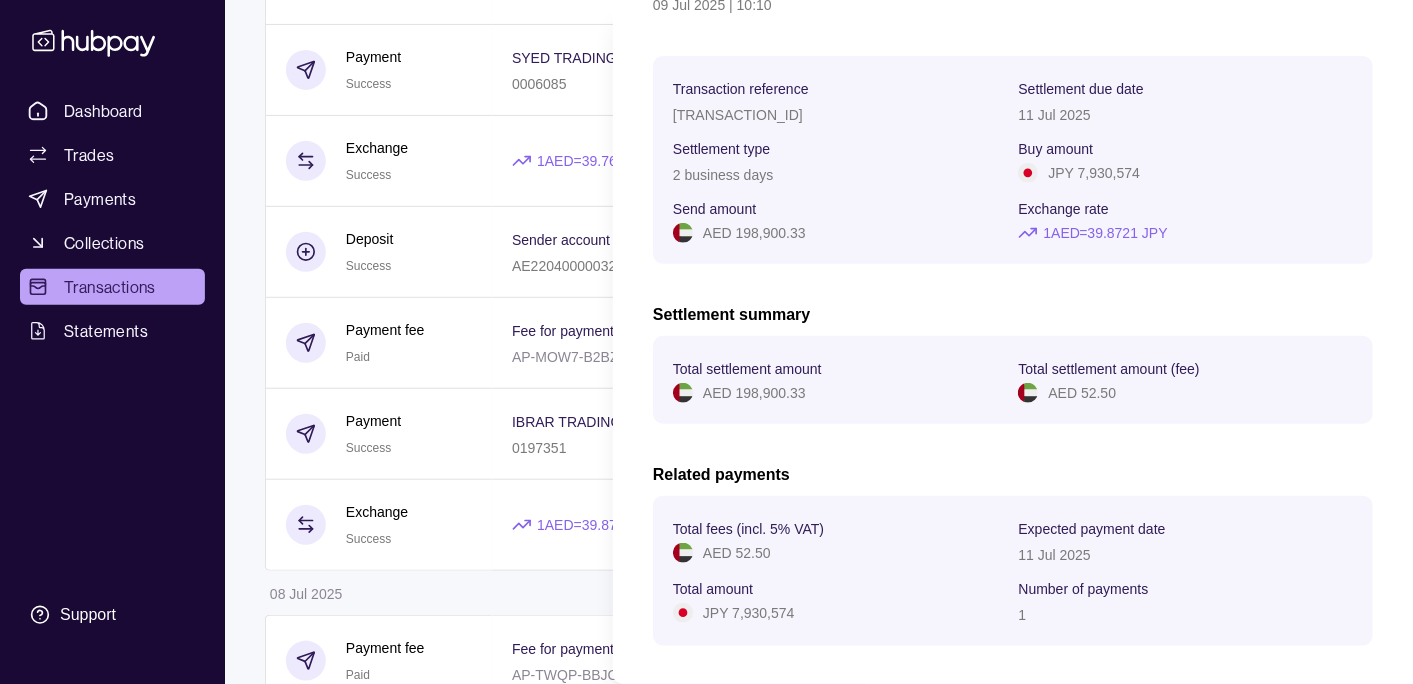 scroll, scrollTop: 18, scrollLeft: 0, axis: vertical 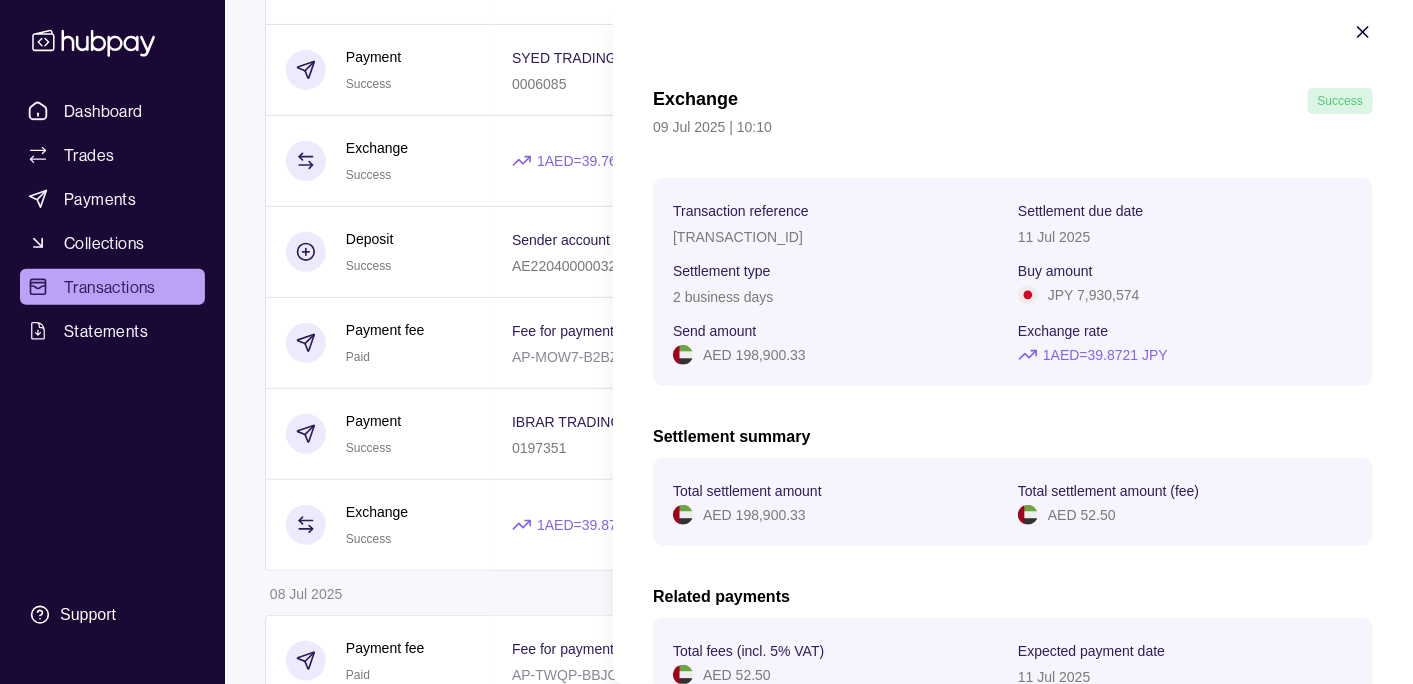 click on "Dashboard Trades Payments Collections Transactions Statements Support K Hello,  [FIRST] [LAST]  [COMPANY] Change account Account Terms and conditions Privacy policy Sign out Transactions More filters  ( 0  applied) Details Amount [DATE] Payment fee Paid Fee for payment [TRANSACTION_ID] −   AED [AMOUNT] Payment Success [COMPANY] [NUMBER] Invoice/Document ID [COMPANY] [NUMBER] −   JPY [AMOUNT] Exchange Success 1  AED  =  [RATE]   JPY Settlement due date [DATE] −   AED [AMOUNT] +   JPY [AMOUNT] Payment fee Paid Fee for payment [TRANSACTION_ID] −   AED [AMOUNT] Payment Success [COMPANY] [NUMBER] Invoice/Document ID [COMPANY] [NUMBER] −   JPY [AMOUNT] Exchange Success 1  AED  =  [RATE]   JPY Settlement due date [DATE] −   AED [AMOUNT] +   JPY [AMOUNT] Deposit Success Sender account [ACCOUNT_NUMBER] Sender name [COMPANY] +   AED [AMOUNT] [DATE] Deposit Success Sender account – Sender name [COMPANY] +   – +" at bounding box center (706, -3771) 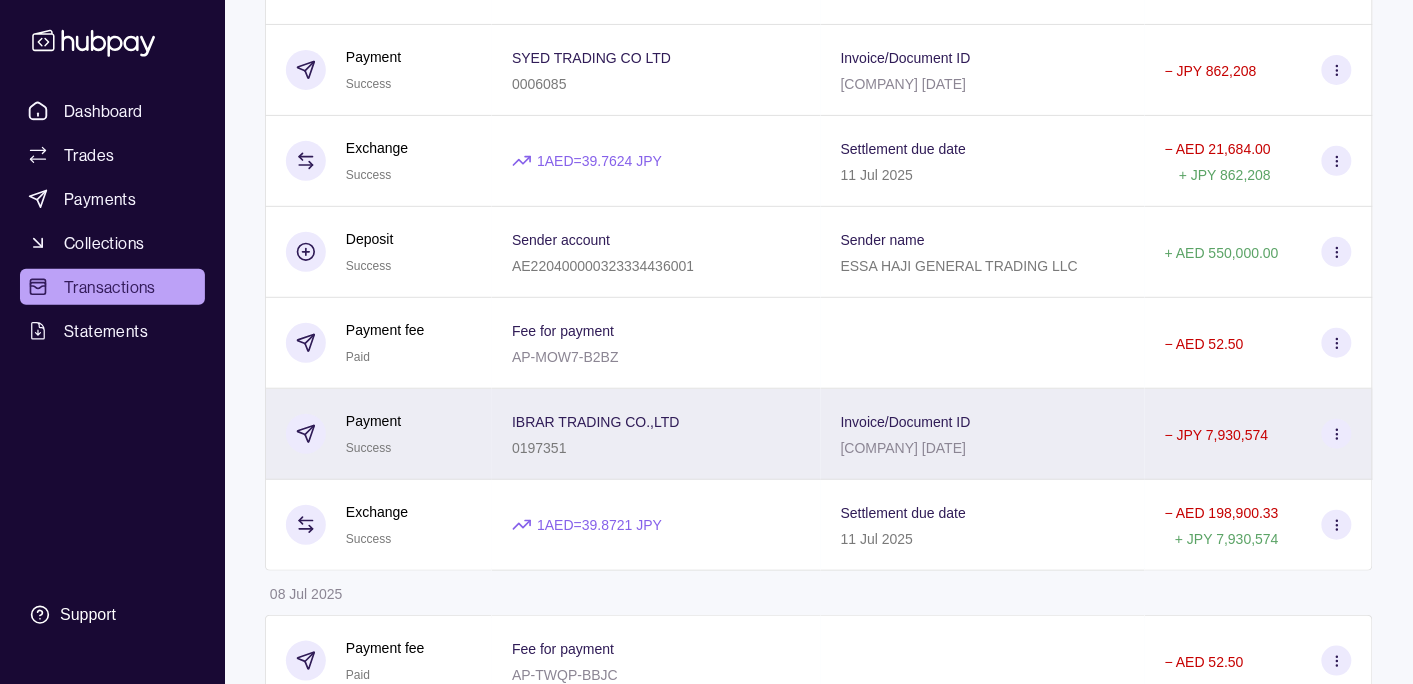 click on "[COMPANY] [NUMBER]" at bounding box center [656, 434] 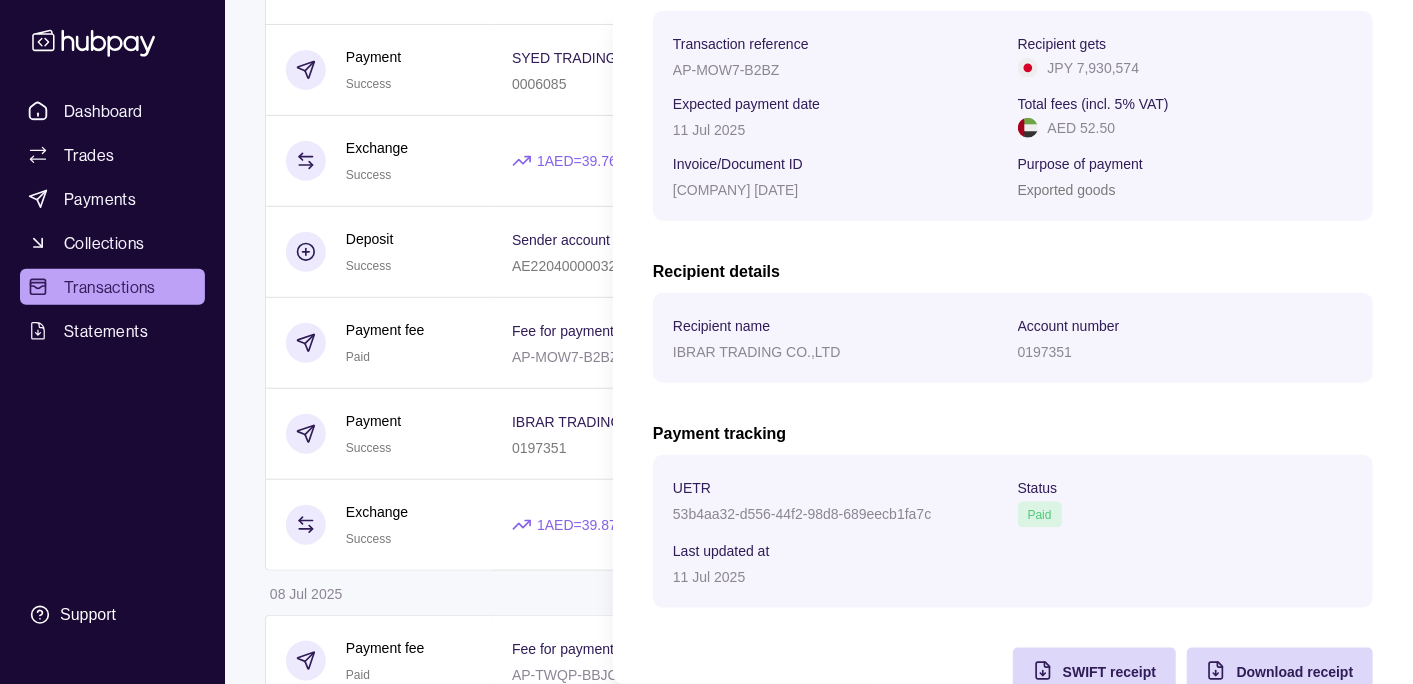 scroll, scrollTop: 362, scrollLeft: 0, axis: vertical 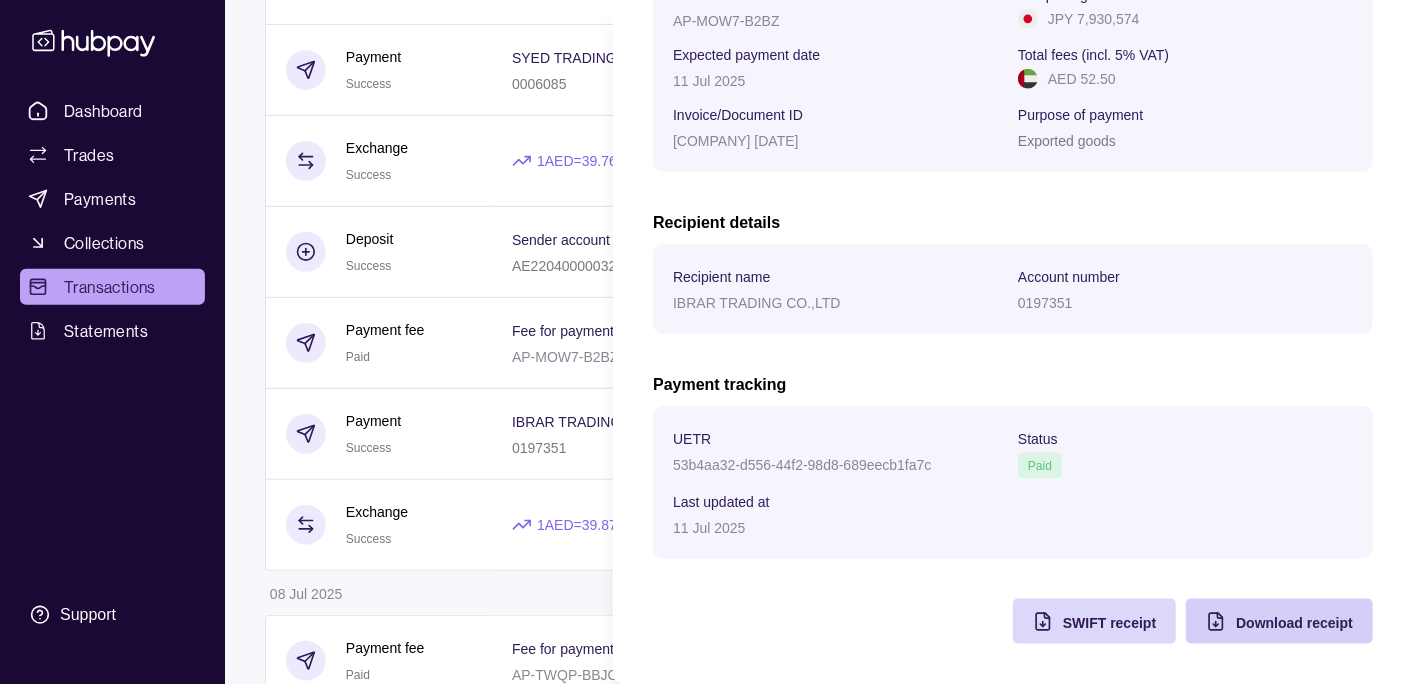 click on "Download receipt" at bounding box center [1294, 623] 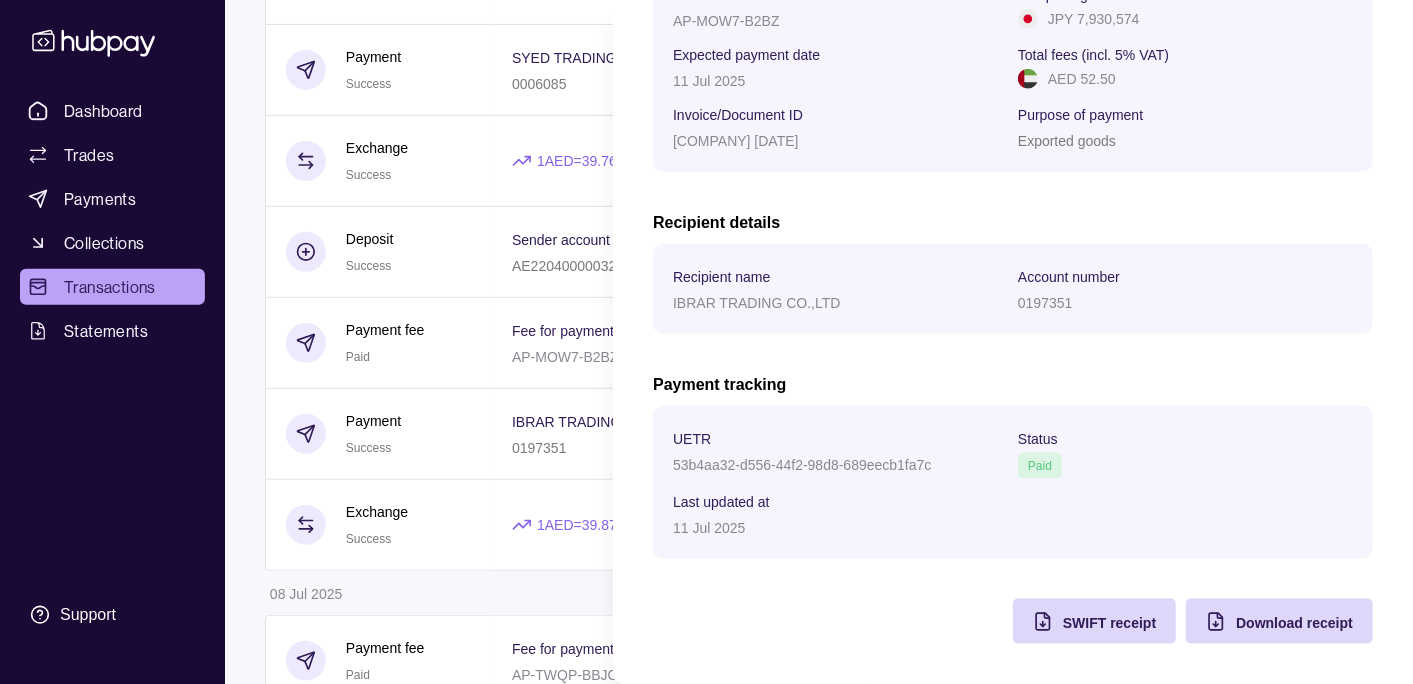 click on "Payment Success [DATE] | [TIME] Accepted Processing Successful Transaction reference [TRANSACTION_ID] Recipient gets JPY [AMOUNT] Expected payment date [DATE] Total fees (incl. 5% VAT) AED [AMOUNT] Invoice/Document ID [COMPANY] [DATE] Purpose of payment Exported goods Recipient details Recipient name [COMPANY] Account number [NUMBER] Payment tracking UETR [UUID] Status Paid Last updated at [DATE] SWIFT receipt Download receipt" at bounding box center (1013, 194) 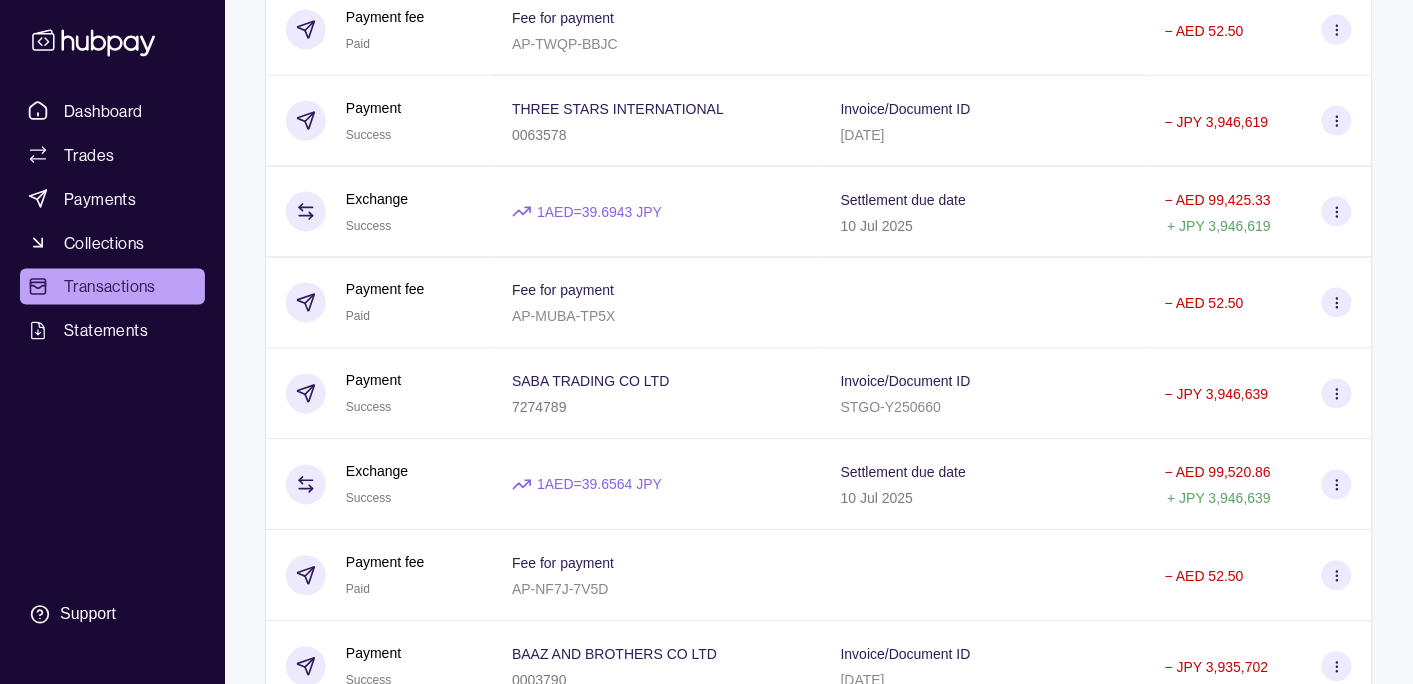 scroll, scrollTop: 11105, scrollLeft: 0, axis: vertical 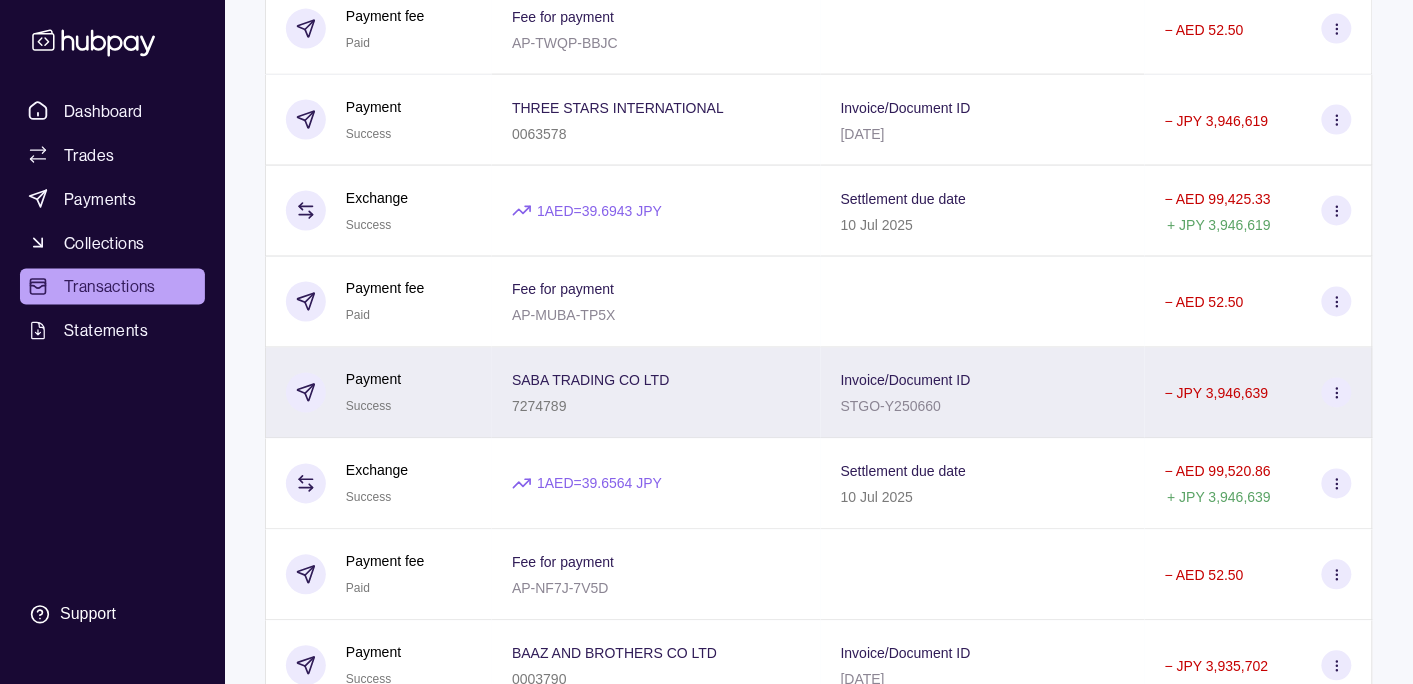 click on "[COMPANY] [NUMBER]" at bounding box center (656, 393) 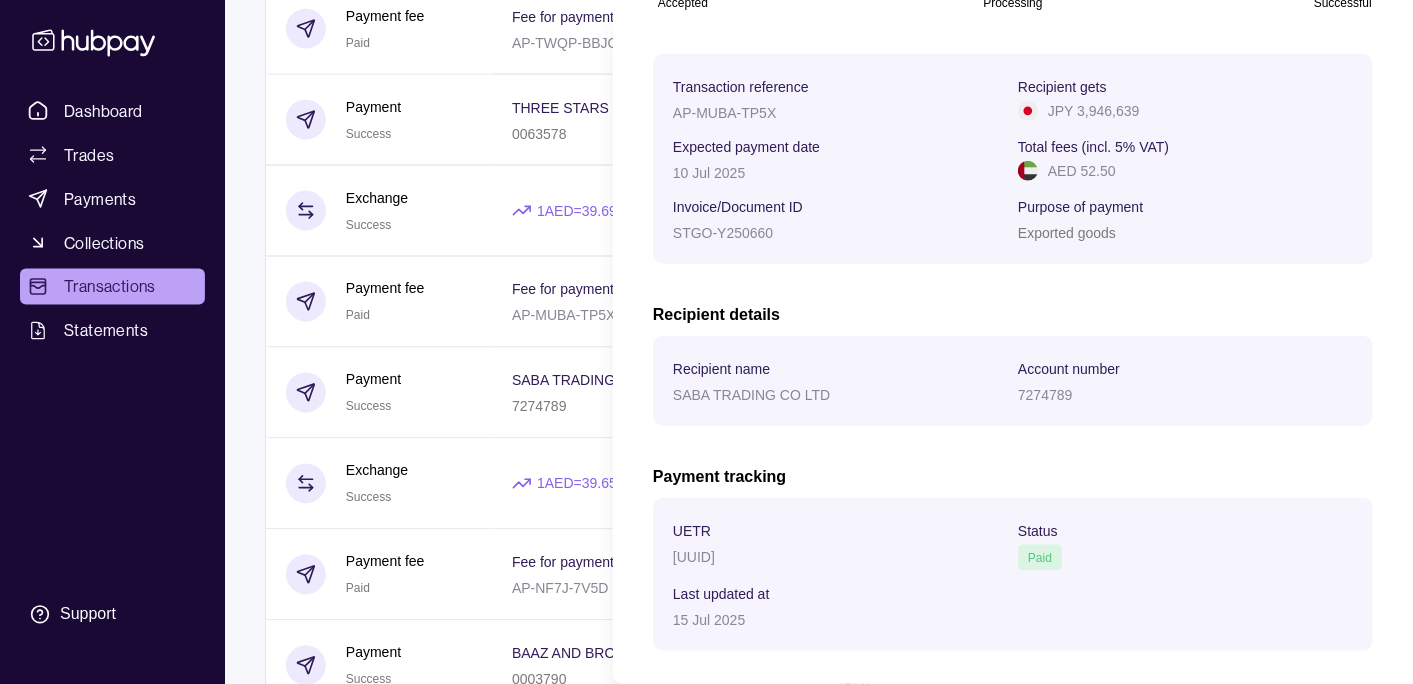 scroll, scrollTop: 362, scrollLeft: 0, axis: vertical 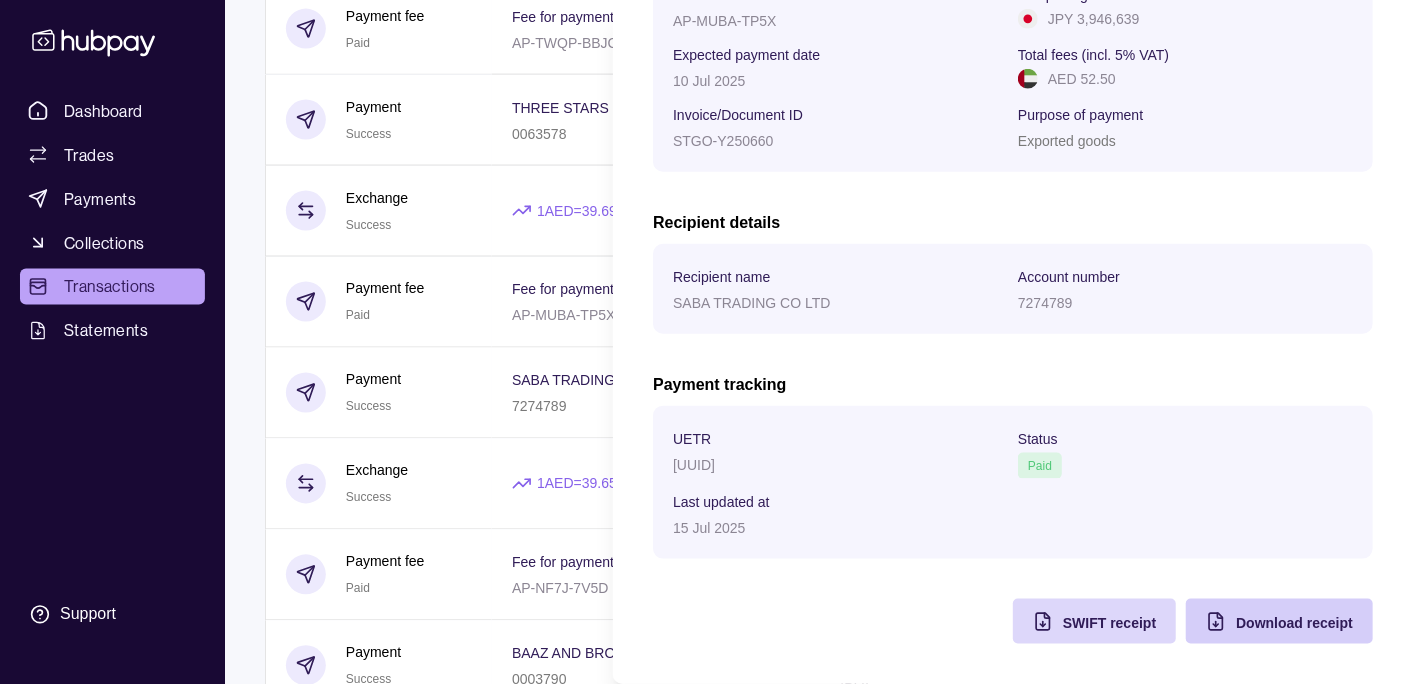 click on "Download receipt" at bounding box center [1294, 623] 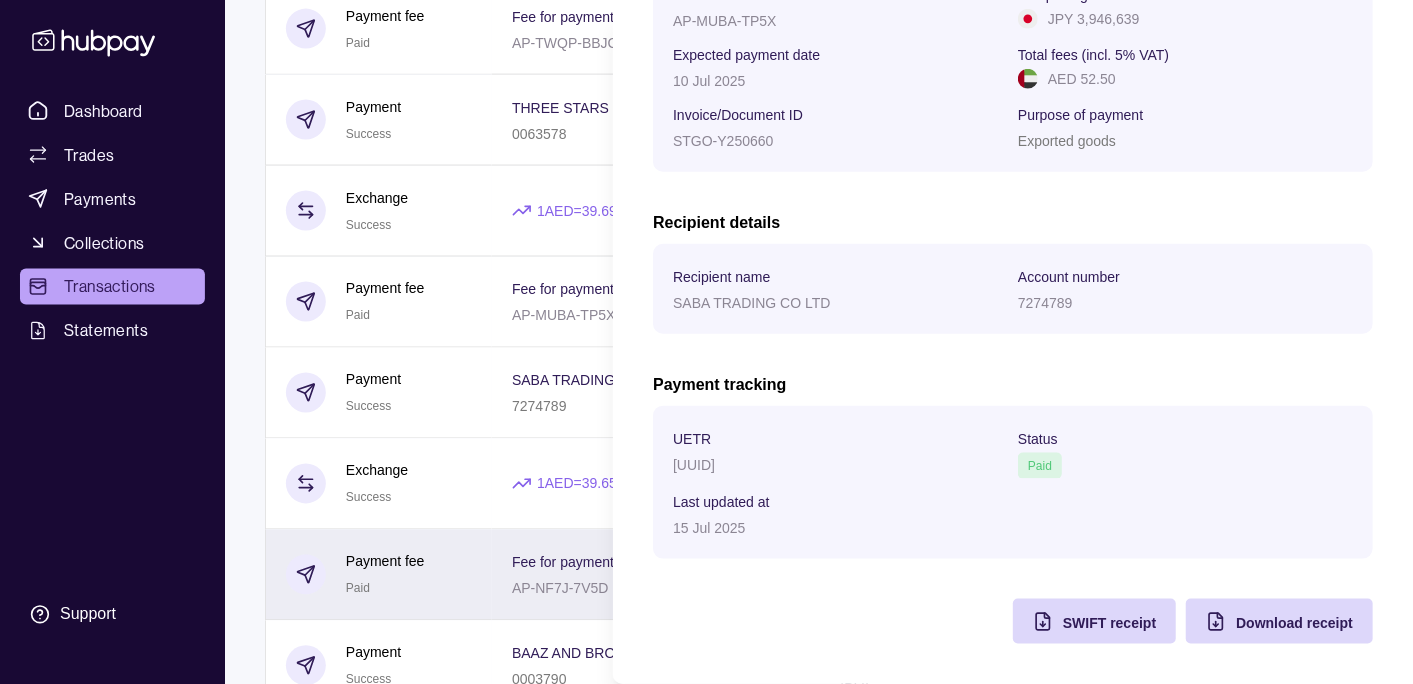 click on "Dashboard Trades Payments Collections Transactions Statements Support K Hello,  [FIRST] [LAST]  [COMPANY] Change account Account Terms and conditions Privacy policy Sign out Transactions More filters  ( 0  applied) Details Amount [DATE] Payment fee Paid Fee for payment [TRANSACTION_ID] −   AED [AMOUNT] Payment Success [COMPANY] [NUMBER] Invoice/Document ID [COMPANY] [NUMBER] −   JPY [AMOUNT] Exchange Success 1  AED  =  [RATE]   JPY Settlement due date [DATE] −   AED [AMOUNT] +   JPY [AMOUNT] Payment fee Paid Fee for payment [TRANSACTION_ID] −   AED [AMOUNT] Payment Success [COMPANY] [NUMBER] Invoice/Document ID [COMPANY] [NUMBER] −   JPY [AMOUNT] Exchange Success 1  AED  =  [RATE]   JPY Settlement due date [DATE] −   AED [AMOUNT] +   JPY [AMOUNT] Deposit Success Sender account [ACCOUNT_NUMBER] Sender name [COMPANY] +   AED [AMOUNT] [DATE] Deposit Success Sender account – Sender name [COMPANY] +   – +" at bounding box center [706, -4403] 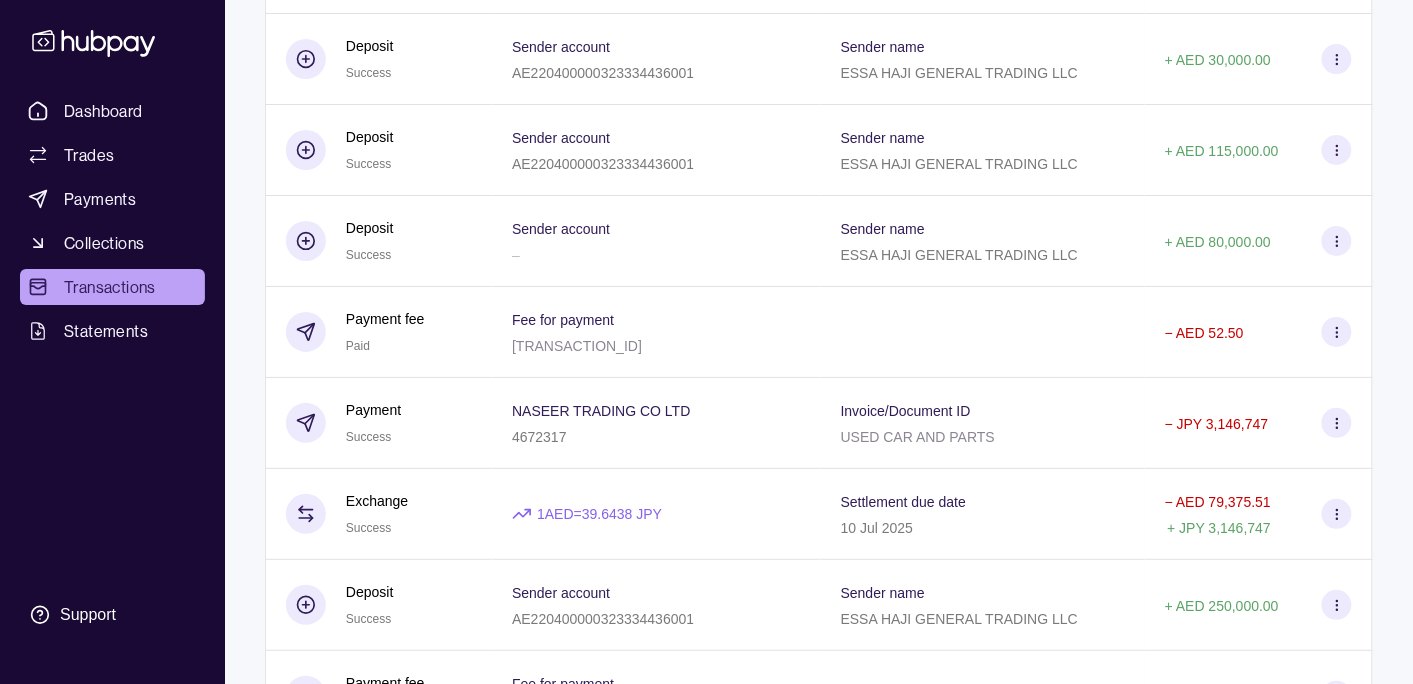 scroll, scrollTop: 12263, scrollLeft: 0, axis: vertical 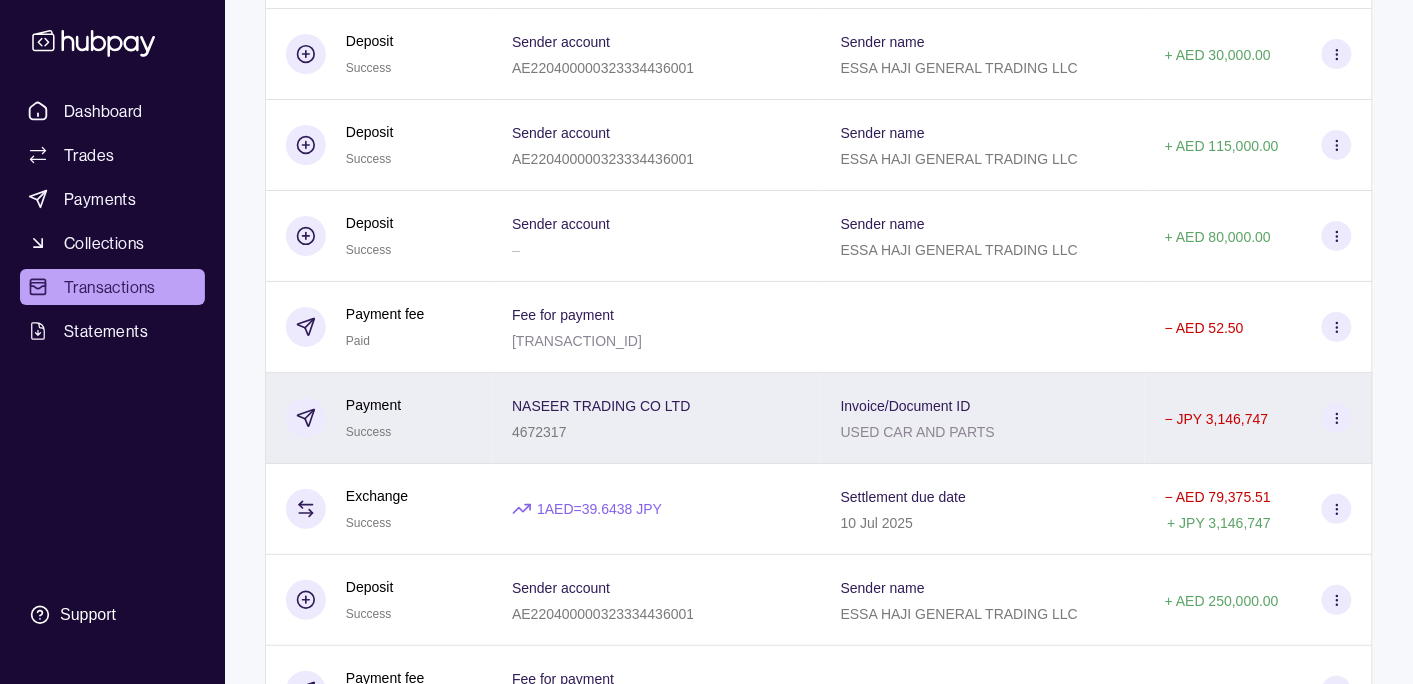 click on "[COMPANY] [NUMBER]" at bounding box center (656, 418) 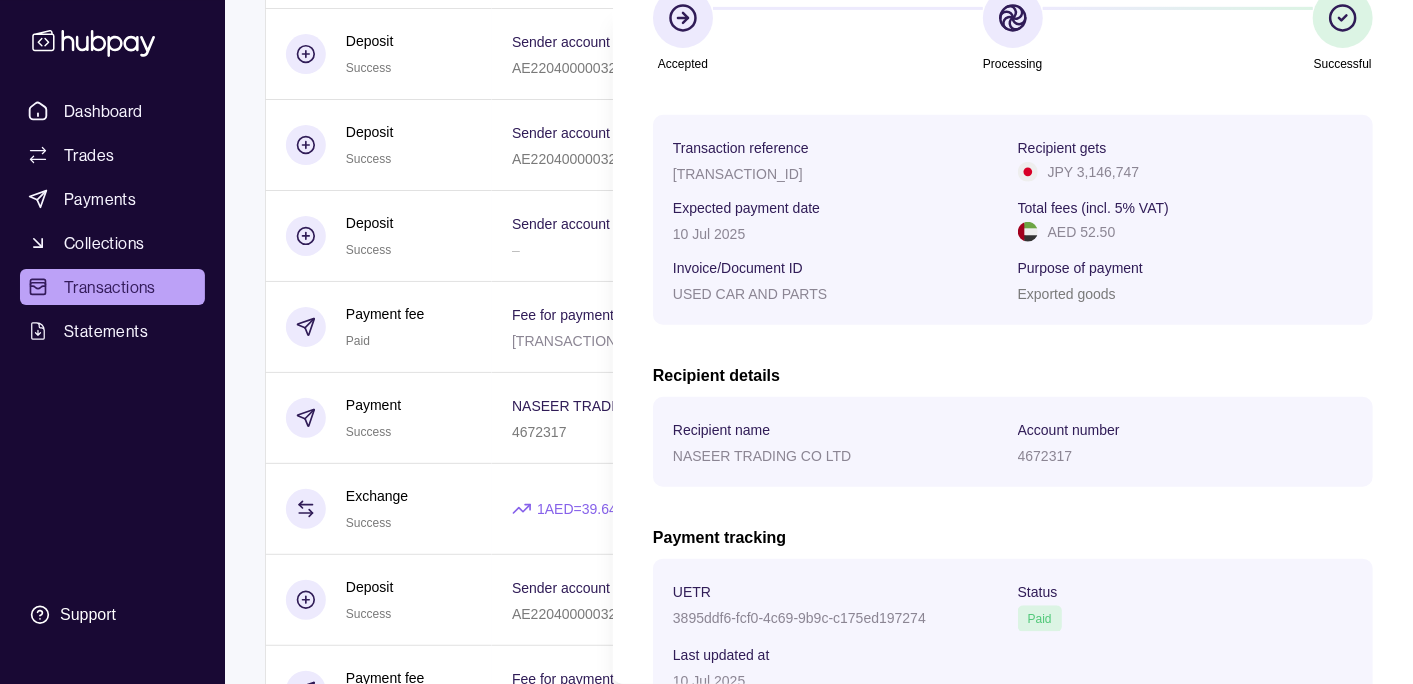scroll, scrollTop: 362, scrollLeft: 0, axis: vertical 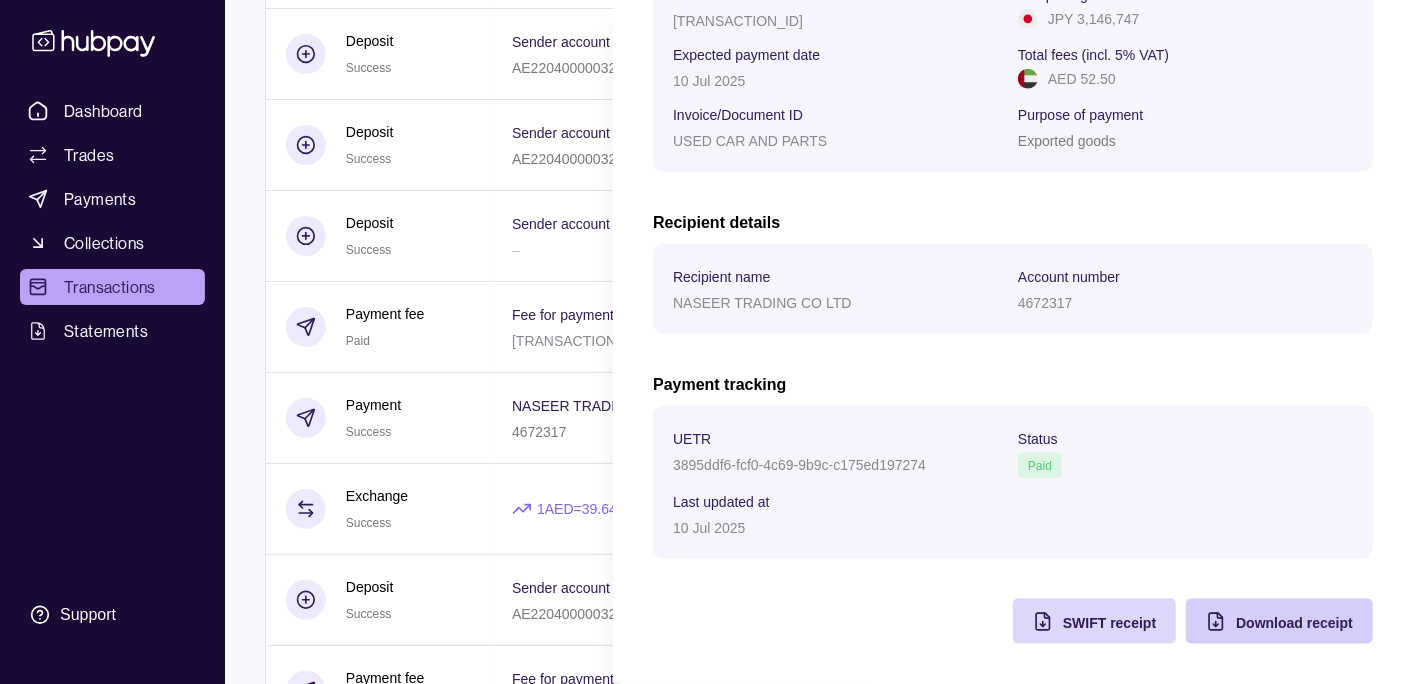 click on "Download receipt" at bounding box center (1294, 623) 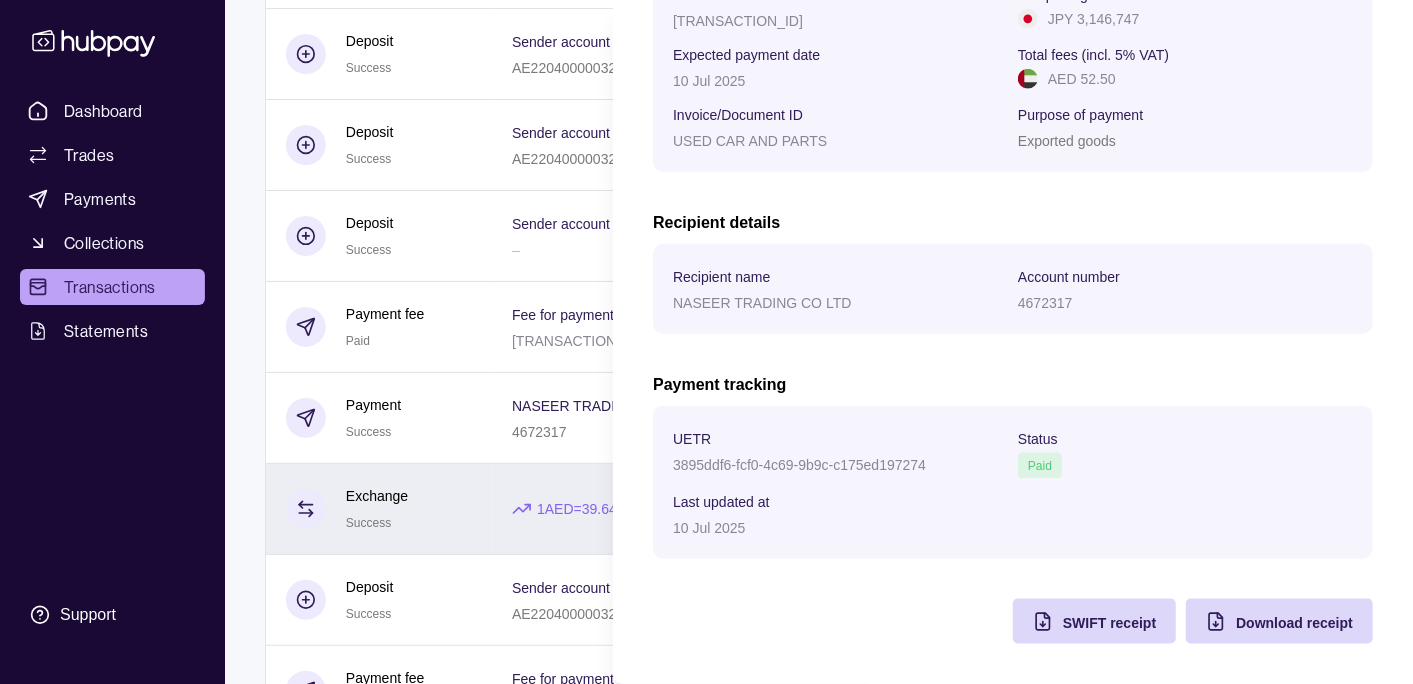 click on "Dashboard Trades Payments Collections Transactions Statements Support K Hello,  [FIRST] [LAST]  [COMPANY] Change account Account Terms and conditions Privacy policy Sign out Transactions More filters  ( 0  applied) Details Amount [DATE] Payment fee Paid Fee for payment [TRANSACTION_ID] −   AED [AMOUNT] Payment Success [COMPANY] [NUMBER] Invoice/Document ID [COMPANY] [NUMBER] −   JPY [AMOUNT] Exchange Success 1  AED  =  [RATE]   JPY Settlement due date [DATE] −   AED [AMOUNT] +   JPY [AMOUNT] Payment fee Paid Fee for payment [TRANSACTION_ID] −   AED [AMOUNT] Payment Success [COMPANY] [NUMBER] Invoice/Document ID [COMPANY] [NUMBER] −   JPY [AMOUNT] Exchange Success 1  AED  =  [RATE]   JPY Settlement due date [DATE] −   AED [AMOUNT] +   JPY [AMOUNT] Deposit Success Sender account [ACCOUNT_NUMBER] Sender name [COMPANY] +   AED [AMOUNT] [DATE] Deposit Success Sender account – Sender name [COMPANY] +   – +" at bounding box center (706, -5561) 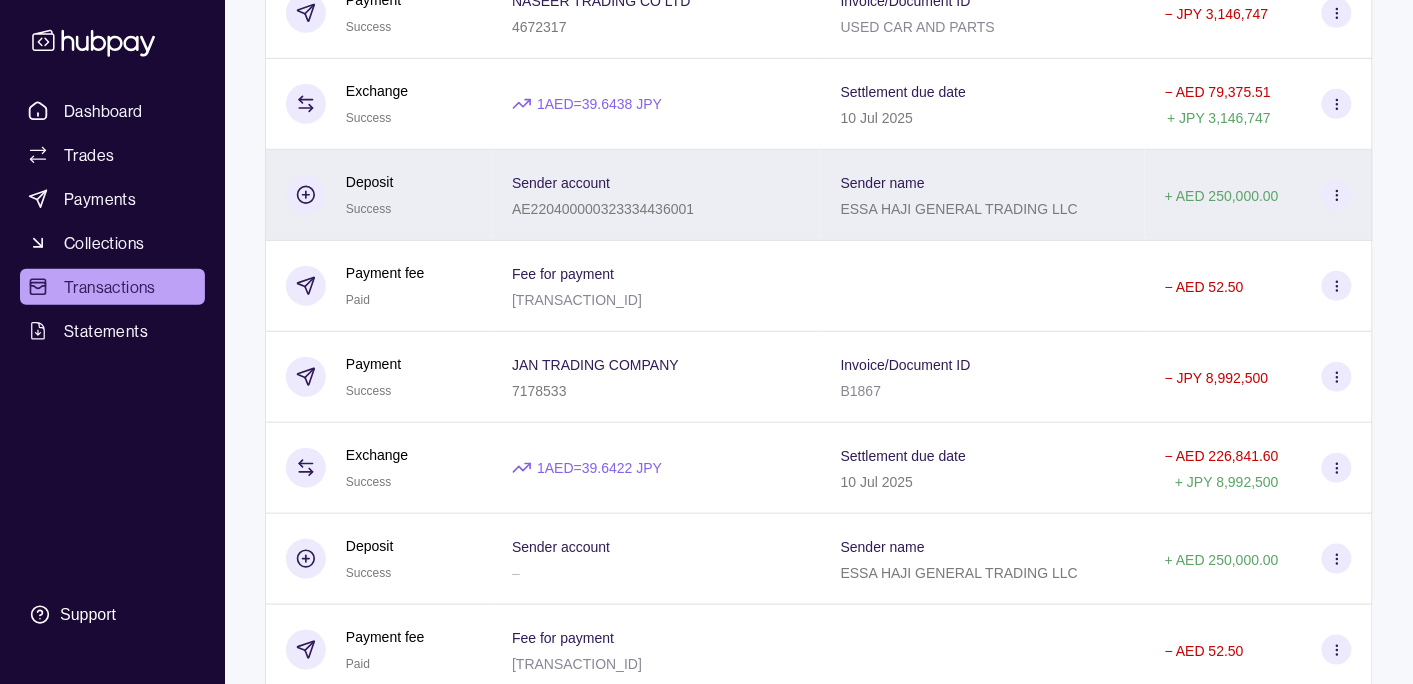 scroll, scrollTop: 12684, scrollLeft: 0, axis: vertical 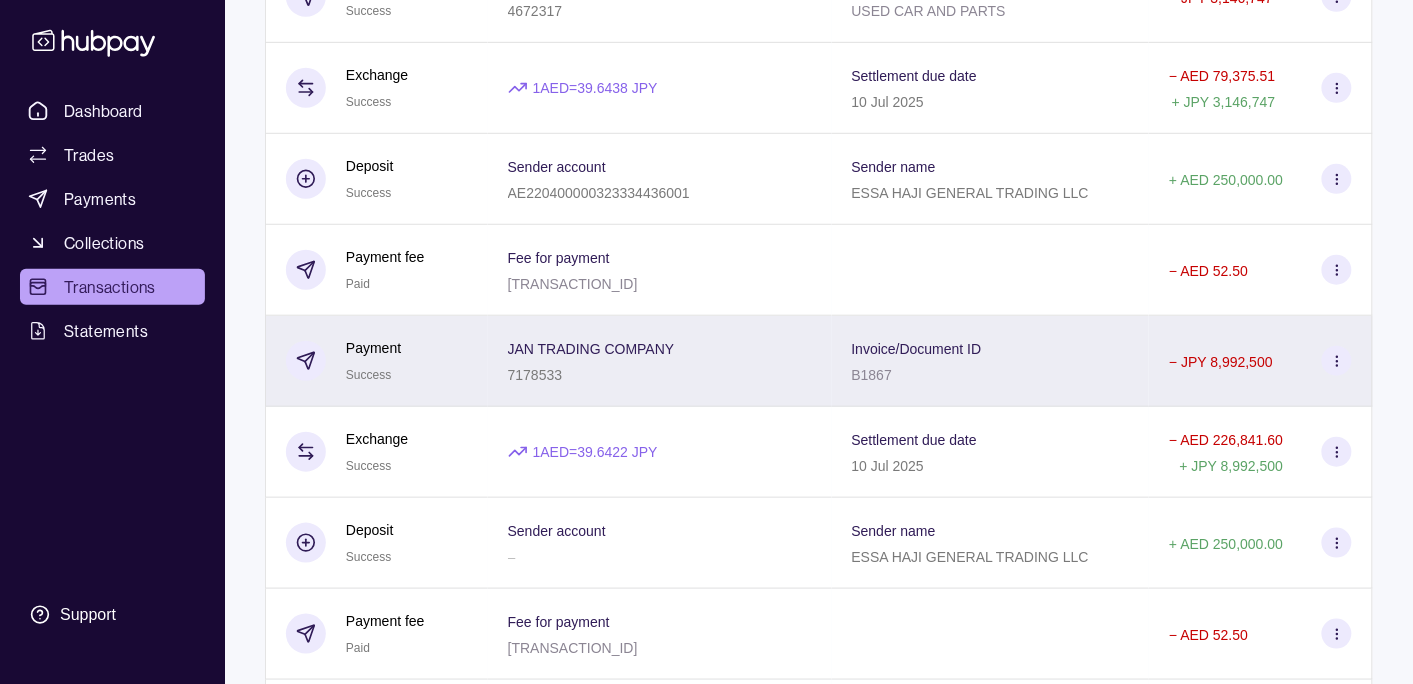 click on "[COMPANY] [NUMBER]" at bounding box center (660, 361) 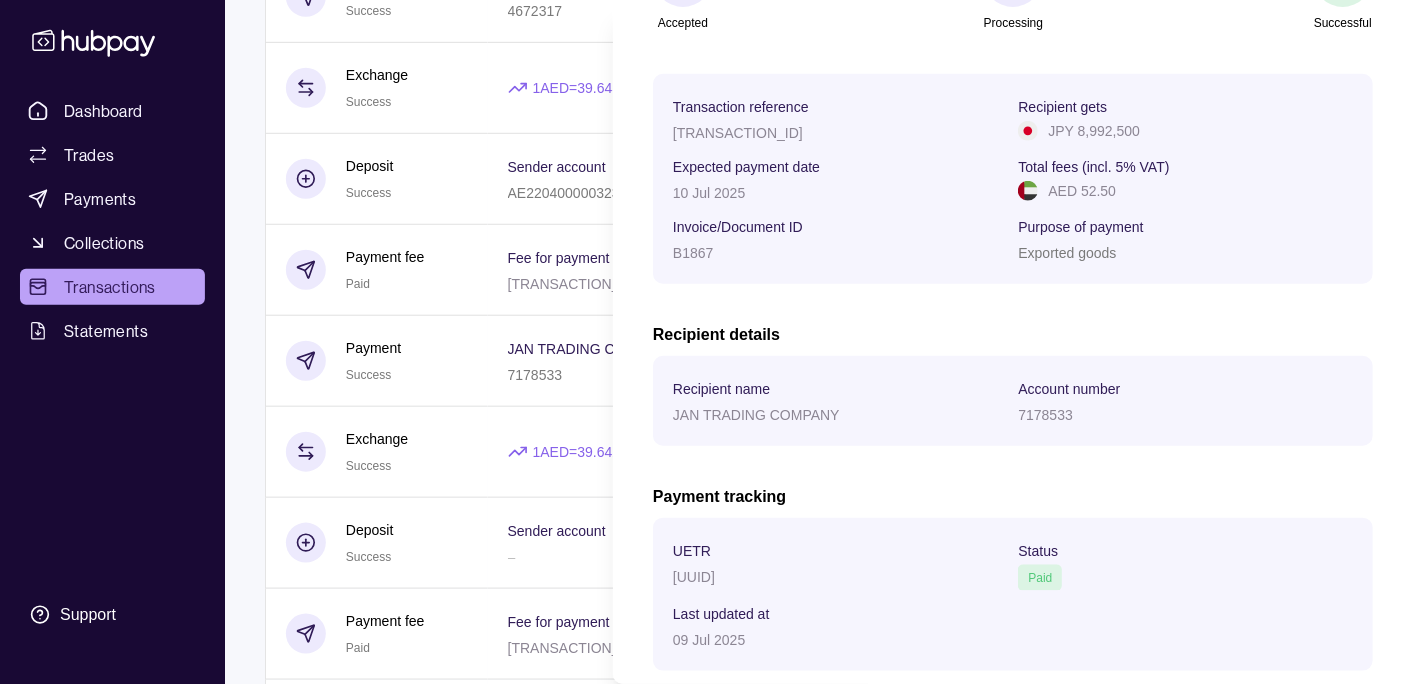 scroll, scrollTop: 315, scrollLeft: 0, axis: vertical 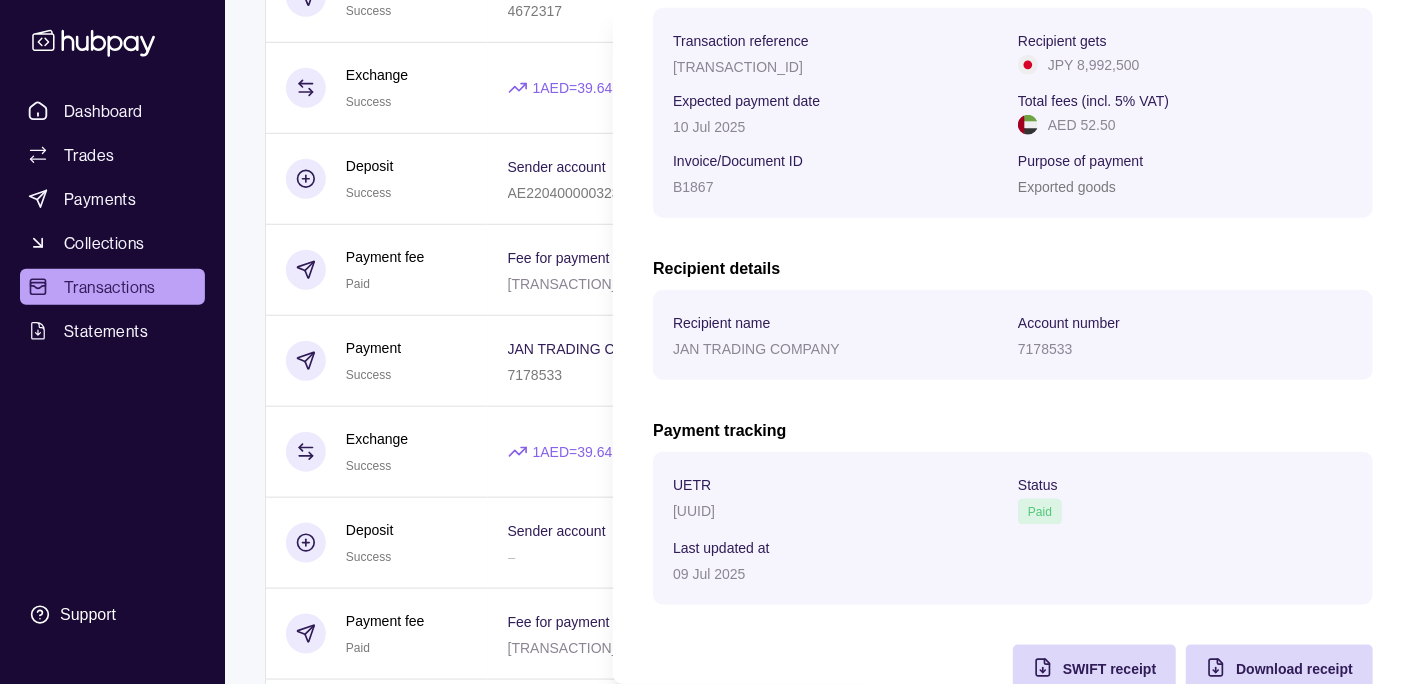 click on "Dashboard Trades Payments Collections Transactions Statements Support K Hello,  [FIRST] [LAST]  [COMPANY] Change account Account Terms and conditions Privacy policy Sign out Transactions More filters  ( 0  applied) Details Amount [DATE] Payment fee Paid Fee for payment [TRANSACTION_ID] −   AED [AMOUNT] Payment Success [COMPANY] [NUMBER] Invoice/Document ID [COMPANY] [NUMBER] −   JPY [AMOUNT] Exchange Success 1  AED  =  [RATE]   JPY Settlement due date [DATE] −   AED [AMOUNT] +   JPY [AMOUNT] Payment fee Paid Fee for payment [TRANSACTION_ID] −   AED [AMOUNT] Payment Success [COMPANY] [NUMBER] Invoice/Document ID [COMPANY] [NUMBER] −   JPY [AMOUNT] Exchange Success 1  AED  =  [RATE]   JPY Settlement due date [DATE] −   AED [AMOUNT] +   JPY [AMOUNT] Deposit Success Sender account [ACCOUNT_NUMBER] Sender name [COMPANY] +   AED [AMOUNT] [DATE] Deposit Success Sender account – Sender name [COMPANY] +   – +" at bounding box center [706, -4072] 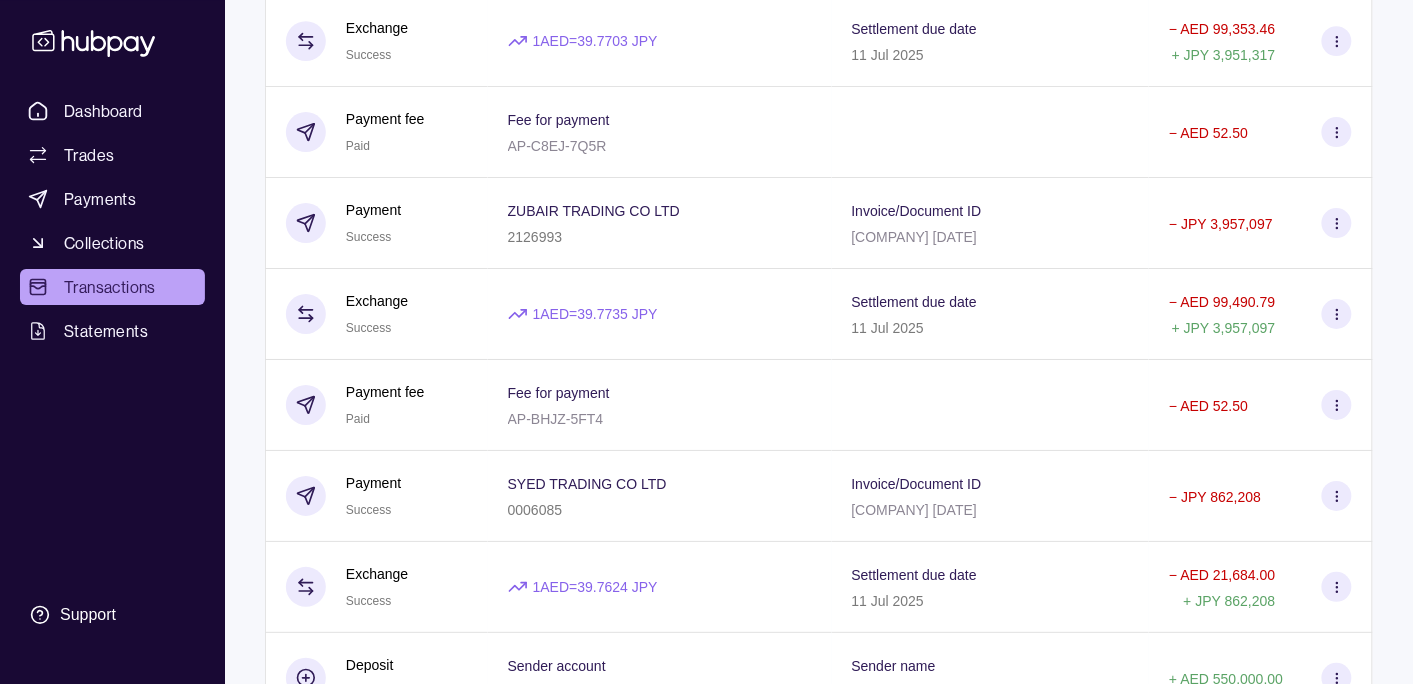 scroll, scrollTop: 10052, scrollLeft: 0, axis: vertical 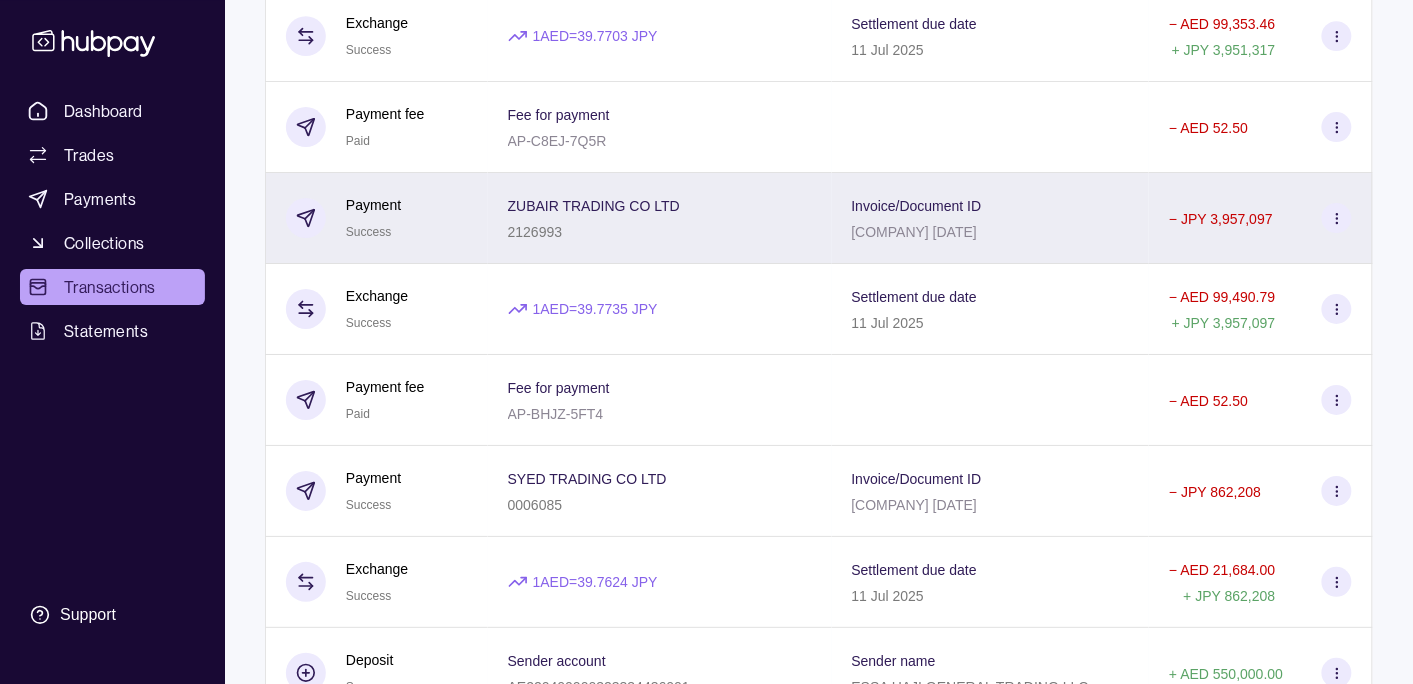 click on "[COMPANY] [NUMBER]" at bounding box center [660, 218] 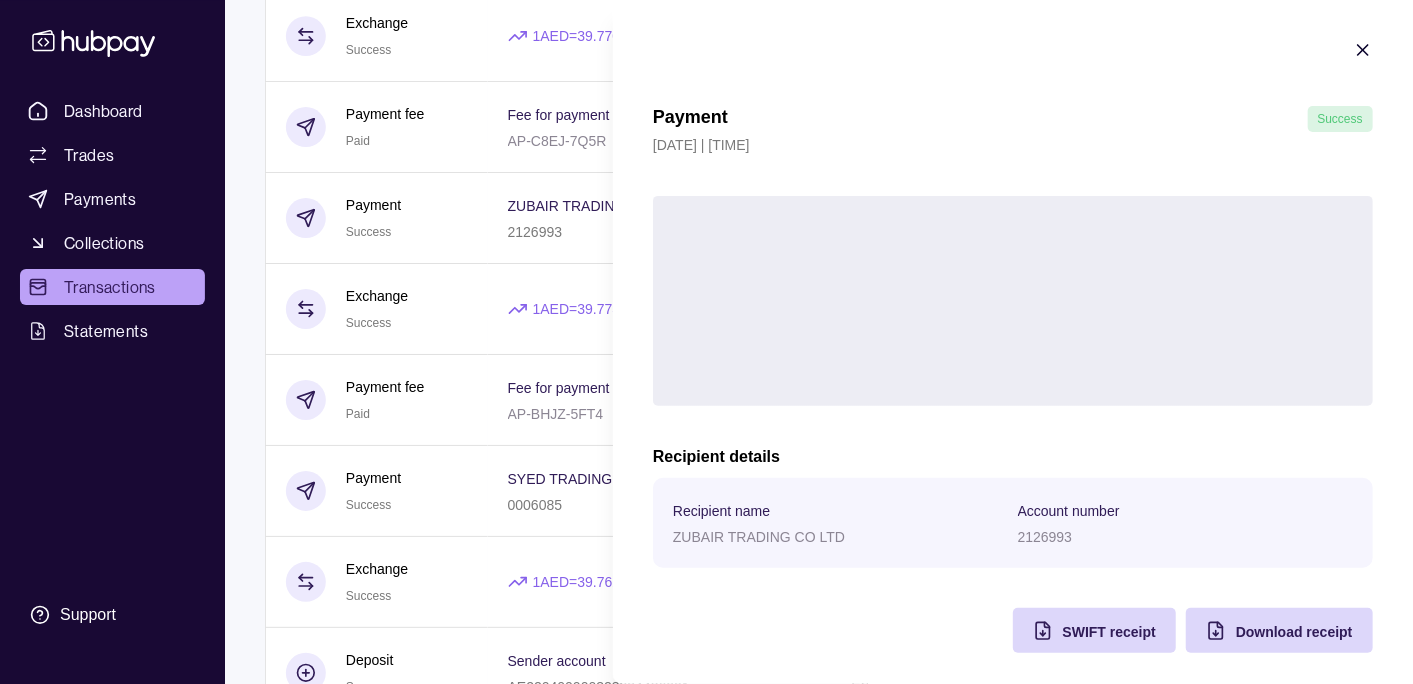 click on "Dashboard Trades Payments Collections Transactions Statements Support K Hello,  [FIRST] [LAST]  [COMPANY] Change account Account Terms and conditions Privacy policy Sign out Transactions More filters  ( 0  applied) Details Amount [DATE] Payment fee Paid Fee for payment [TRANSACTION_ID] −   AED [AMOUNT] Payment Success [COMPANY] [NUMBER] Invoice/Document ID [COMPANY] [NUMBER] −   JPY [AMOUNT] Exchange Success 1  AED  =  [RATE]   JPY Settlement due date [DATE] −   AED [AMOUNT] +   JPY [AMOUNT] Payment fee Paid Fee for payment [TRANSACTION_ID] −   AED [AMOUNT] Payment Success [COMPANY] [NUMBER] Invoice/Document ID [COMPANY] [NUMBER] −   JPY [AMOUNT] Exchange Success 1  AED  =  [RATE]   JPY Settlement due date [DATE] −   AED [AMOUNT] +   JPY [AMOUNT] Deposit Success Sender account [ACCOUNT_NUMBER] Sender name [COMPANY] +   AED [AMOUNT] [DATE] Deposit Success Sender account – Sender name [COMPANY] +   – +" at bounding box center [706, -1440] 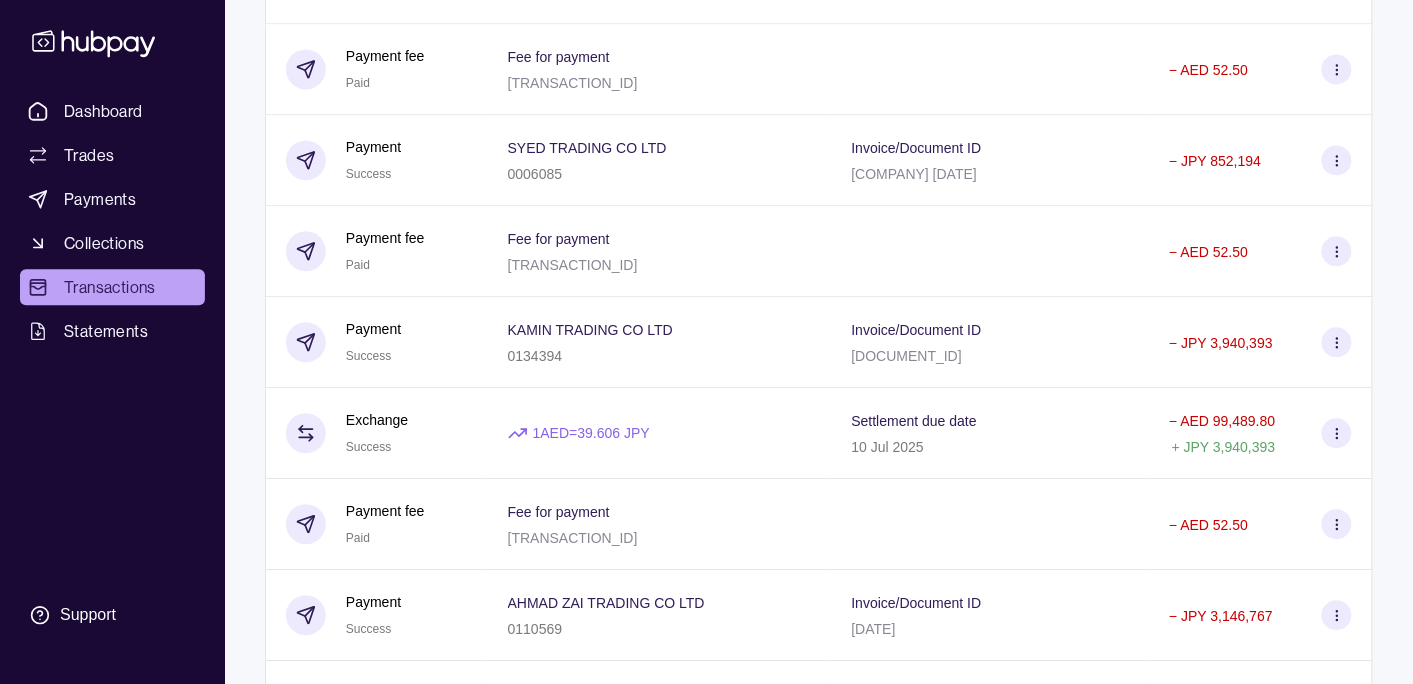 scroll, scrollTop: 13631, scrollLeft: 0, axis: vertical 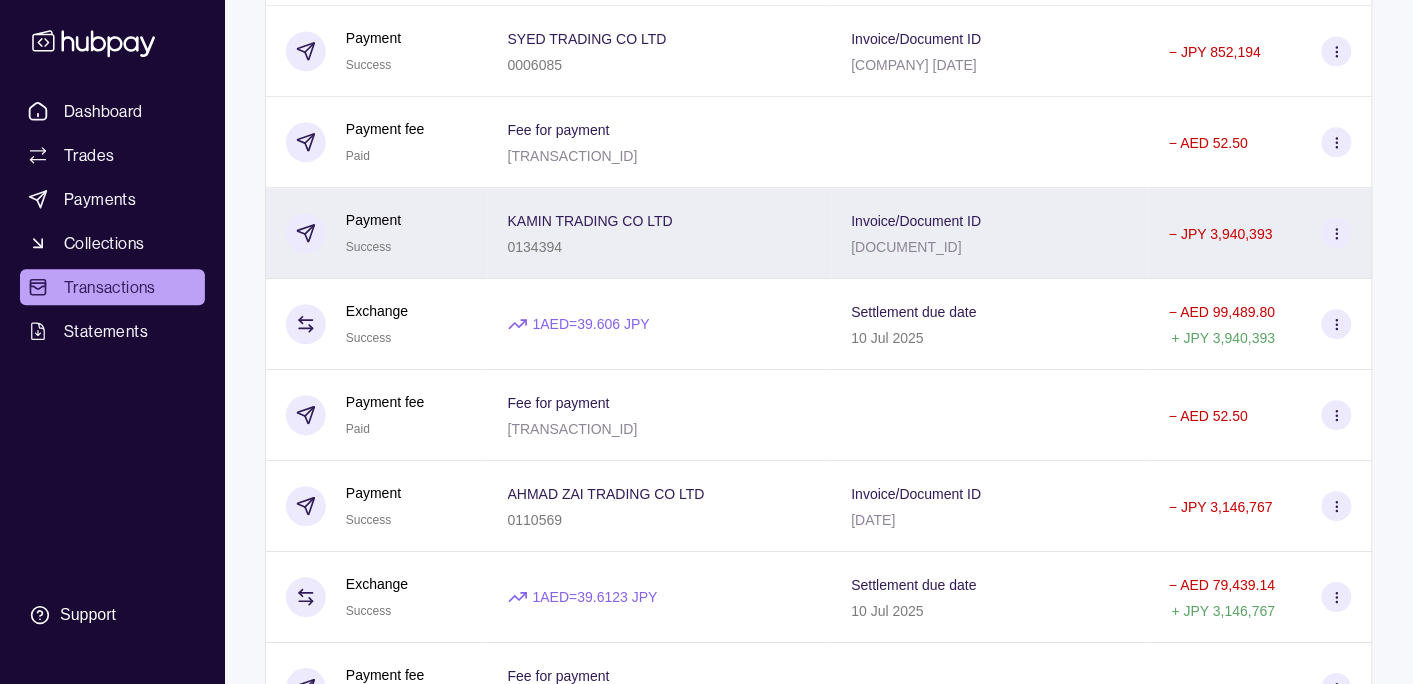 click on "KAMIN TRADING CO LTD 0134394" at bounding box center [660, 233] 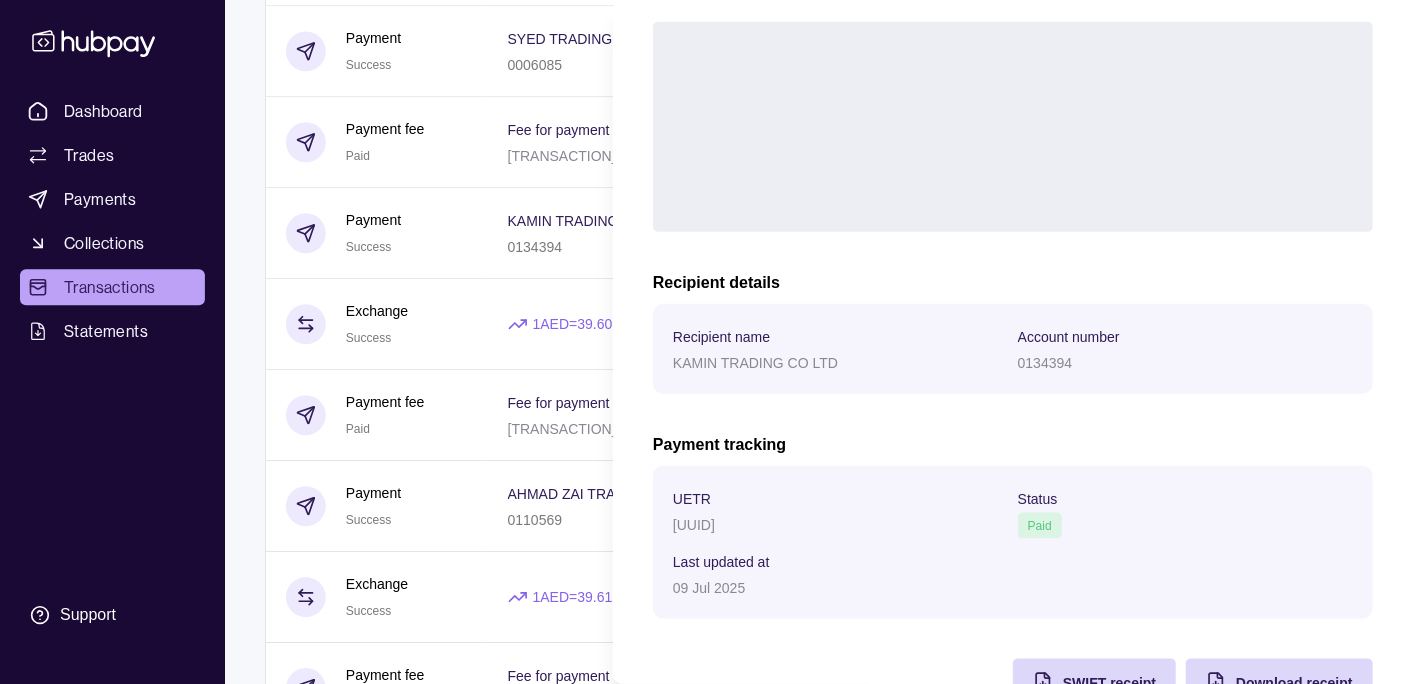 scroll, scrollTop: 362, scrollLeft: 0, axis: vertical 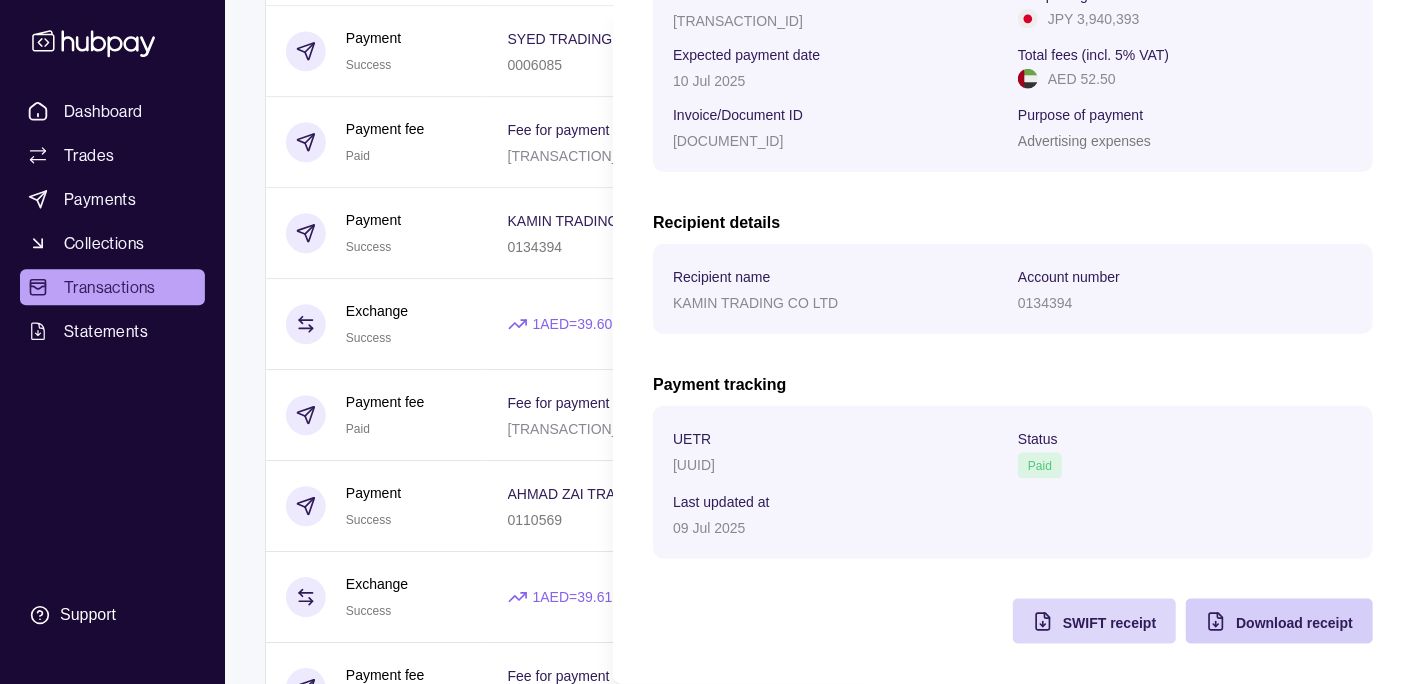 click on "Download receipt" at bounding box center [1294, 623] 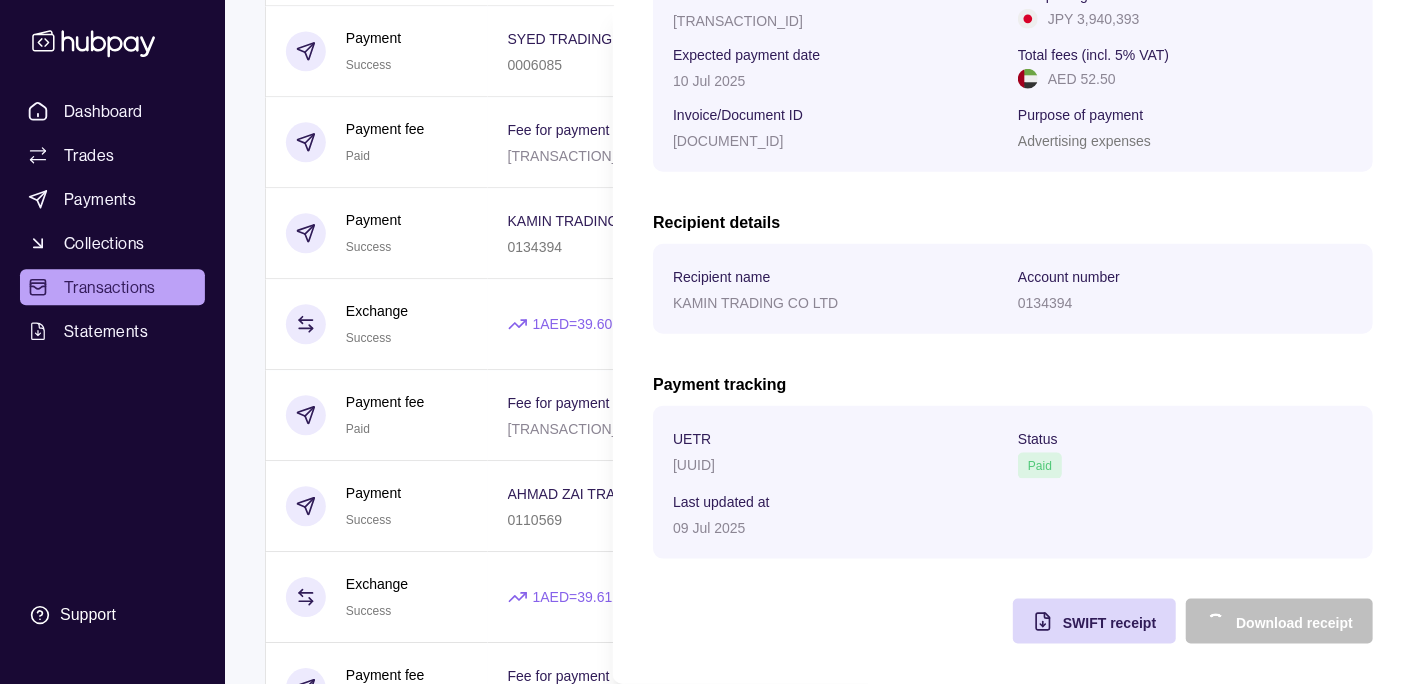 click on "Dashboard Trades Payments Collections Transactions Statements Support K Hello,  [FIRST] [LAST]  [COMPANY] Change account Account Terms and conditions Privacy policy Sign out Transactions More filters  ( 0  applied) Details Amount [DATE] Payment fee Paid Fee for payment [TRANSACTION_ID] −   AED [AMOUNT] Payment Success [COMPANY] [NUMBER] Invoice/Document ID [COMPANY] [NUMBER] −   JPY [AMOUNT] Exchange Success 1  AED  =  [RATE]   JPY Settlement due date [DATE] −   AED [AMOUNT] +   JPY [AMOUNT] Payment fee Paid Fee for payment [TRANSACTION_ID] −   AED [AMOUNT] Payment Success [COMPANY] [NUMBER] Invoice/Document ID [COMPANY] [NUMBER] −   JPY [AMOUNT] Exchange Success 1  AED  =  [RATE]   JPY Settlement due date [DATE] −   AED [AMOUNT] +   JPY [AMOUNT] Deposit Success Sender account [ACCOUNT_NUMBER] Sender name [COMPANY] +   AED [AMOUNT] [DATE] Deposit Success Sender account – Sender name [COMPANY] +   – +" at bounding box center (706, -5019) 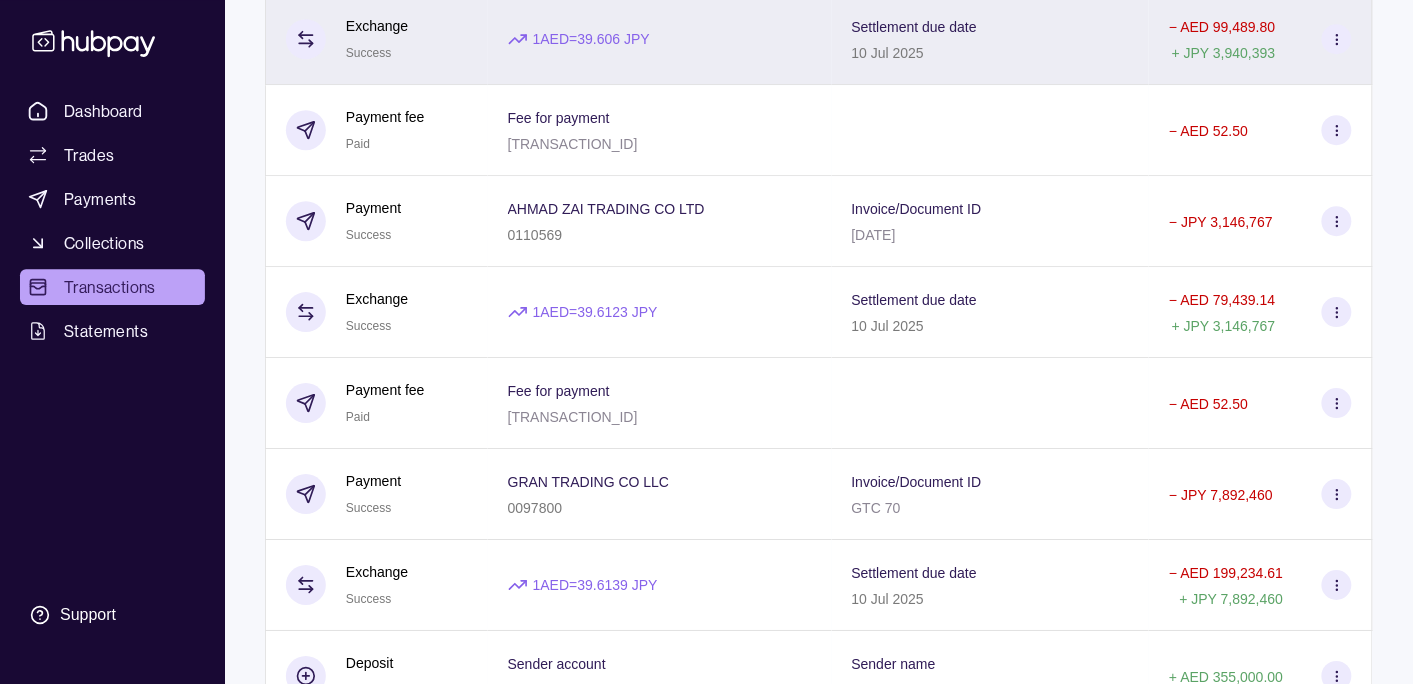 scroll, scrollTop: 13947, scrollLeft: 0, axis: vertical 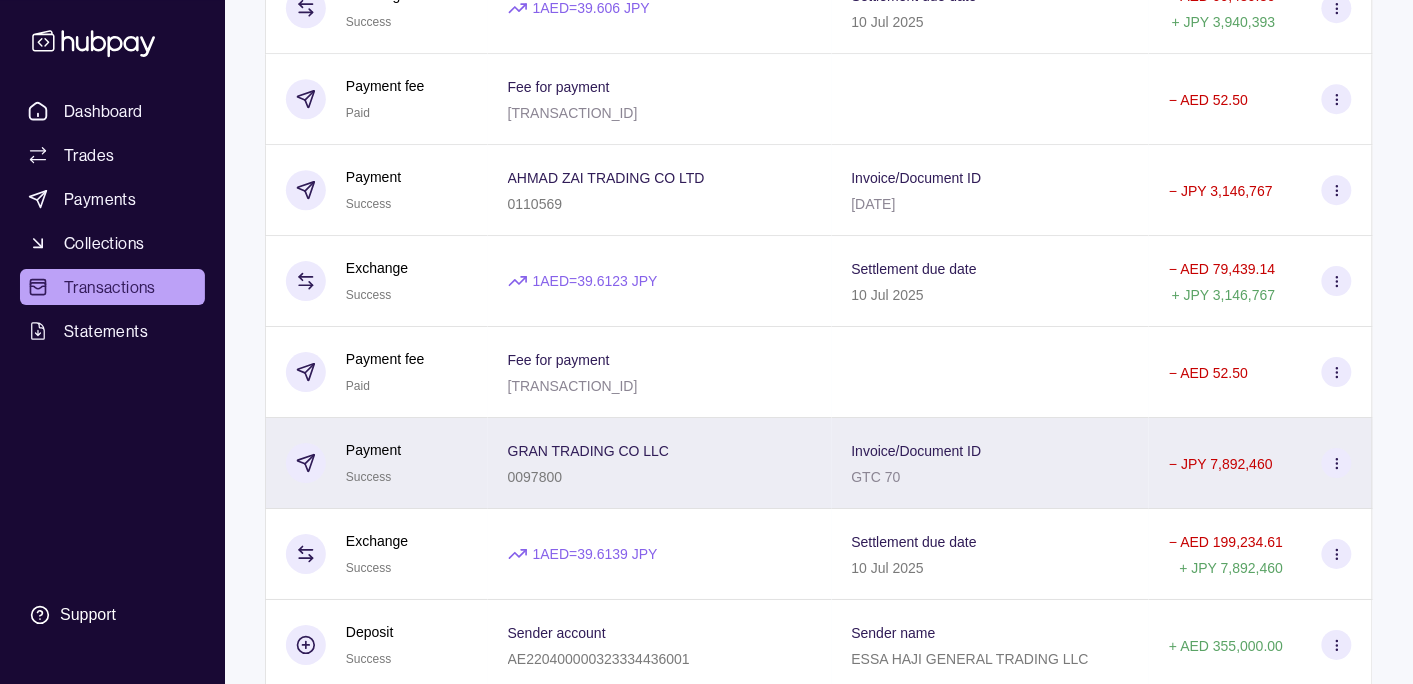 click on "GRAN TRADING CO LLC 0097800" at bounding box center [660, 463] 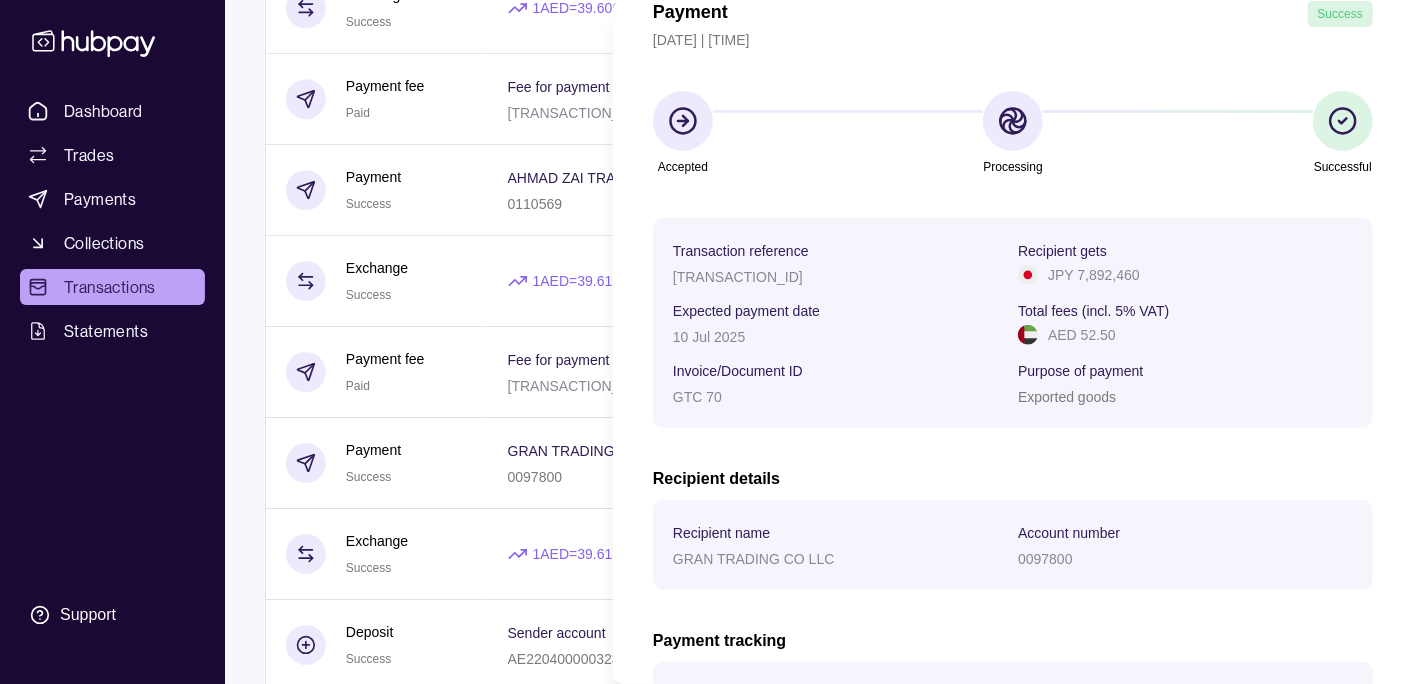 scroll, scrollTop: 0, scrollLeft: 0, axis: both 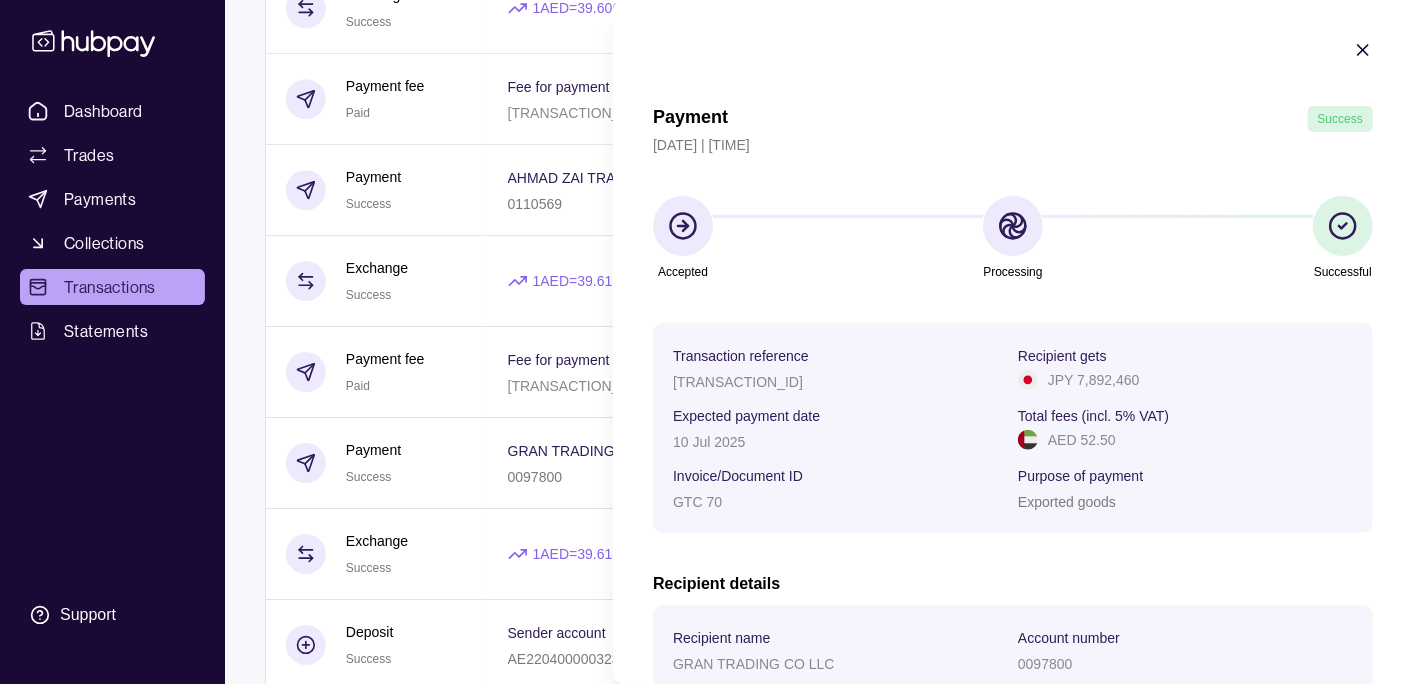 click on "Dashboard Trades Payments Collections Transactions Statements Support K Hello,  [FIRST] [LAST]  [COMPANY] Change account Account Terms and conditions Privacy policy Sign out Transactions More filters  ( 0  applied) Details Amount [DATE] Payment fee Paid Fee for payment [TRANSACTION_ID] −   AED [AMOUNT] Payment Success [COMPANY] [NUMBER] Invoice/Document ID [COMPANY] [NUMBER] −   JPY [AMOUNT] Exchange Success 1  AED  =  [RATE]   JPY Settlement due date [DATE] −   AED [AMOUNT] +   JPY [AMOUNT] Payment fee Paid Fee for payment [TRANSACTION_ID] −   AED [AMOUNT] Payment Success [COMPANY] [NUMBER] Invoice/Document ID [COMPANY] [NUMBER] −   JPY [AMOUNT] Exchange Success 1  AED  =  [RATE]   JPY Settlement due date [DATE] −   AED [AMOUNT] +   JPY [AMOUNT] Deposit Success Sender account [ACCOUNT_NUMBER] Sender name [COMPANY] +   AED [AMOUNT] [DATE] Deposit Success Sender account – Sender name [COMPANY] +   – +" at bounding box center (706, -5335) 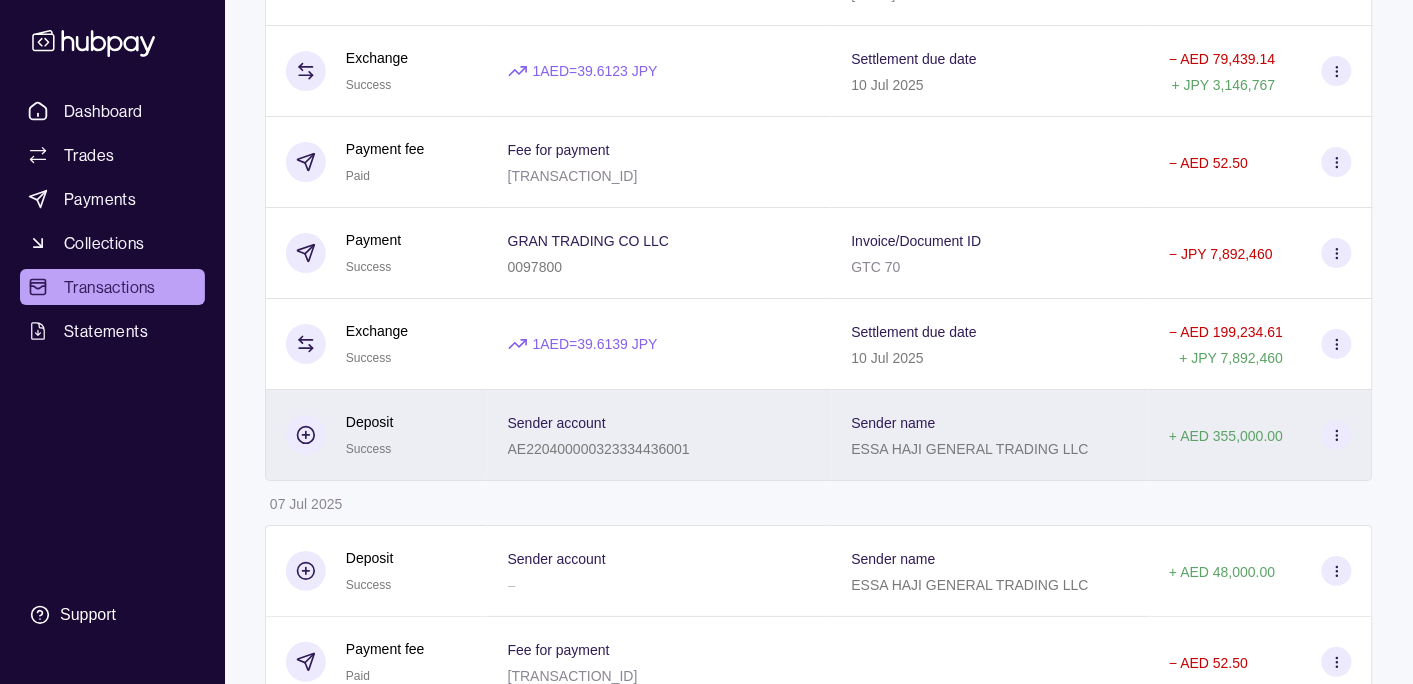 scroll, scrollTop: 14473, scrollLeft: 0, axis: vertical 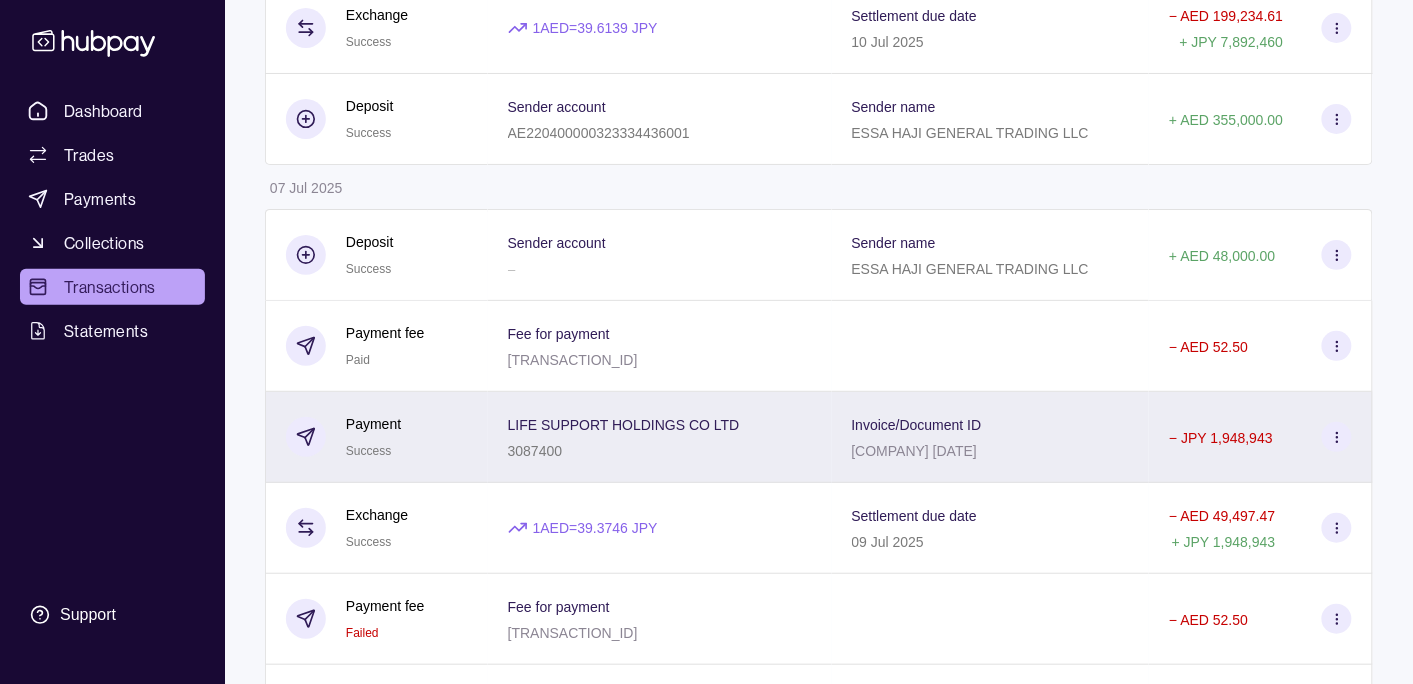 click on "[COMPANY] [NUMBER]" at bounding box center [660, 437] 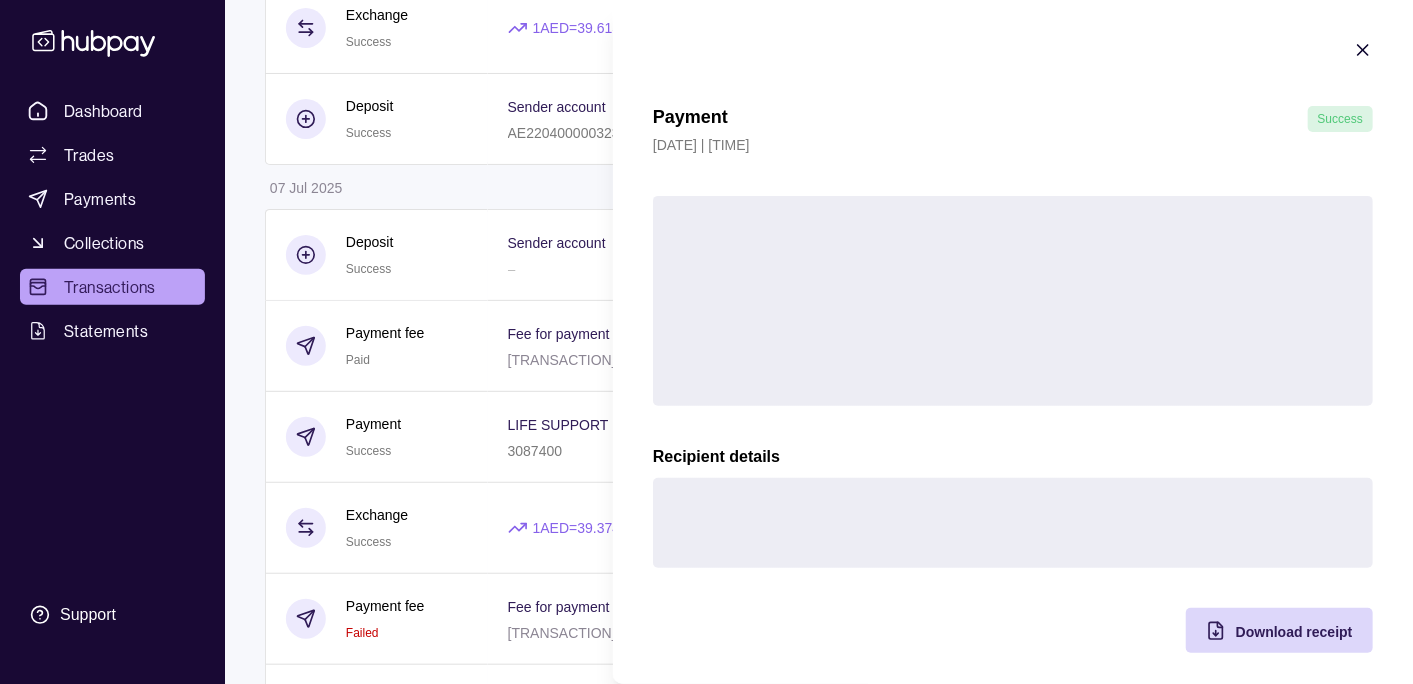 click on "Dashboard Trades Payments Collections Transactions Statements Support K Hello,  [FIRST] [LAST]  [COMPANY] Change account Account Terms and conditions Privacy policy Sign out Transactions More filters  ( 0  applied) Details Amount [DATE] Payment fee Paid Fee for payment [TRANSACTION_ID] −   AED [AMOUNT] Payment Success [COMPANY] [NUMBER] Invoice/Document ID [COMPANY] [NUMBER] −   JPY [AMOUNT] Exchange Success 1  AED  =  [RATE]   JPY Settlement due date [DATE] −   AED [AMOUNT] +   JPY [AMOUNT] Payment fee Paid Fee for payment [TRANSACTION_ID] −   AED [AMOUNT] Payment Success [COMPANY] [NUMBER] Invoice/Document ID [COMPANY] [NUMBER] −   JPY [AMOUNT] Exchange Success 1  AED  =  [RATE]   JPY Settlement due date [DATE] −   AED [AMOUNT] +   JPY [AMOUNT] Deposit Success Sender account [ACCOUNT_NUMBER] Sender name [COMPANY] +   AED [AMOUNT] [DATE] Deposit Success Sender account – Sender name [COMPANY] +   – +" at bounding box center (706, -5861) 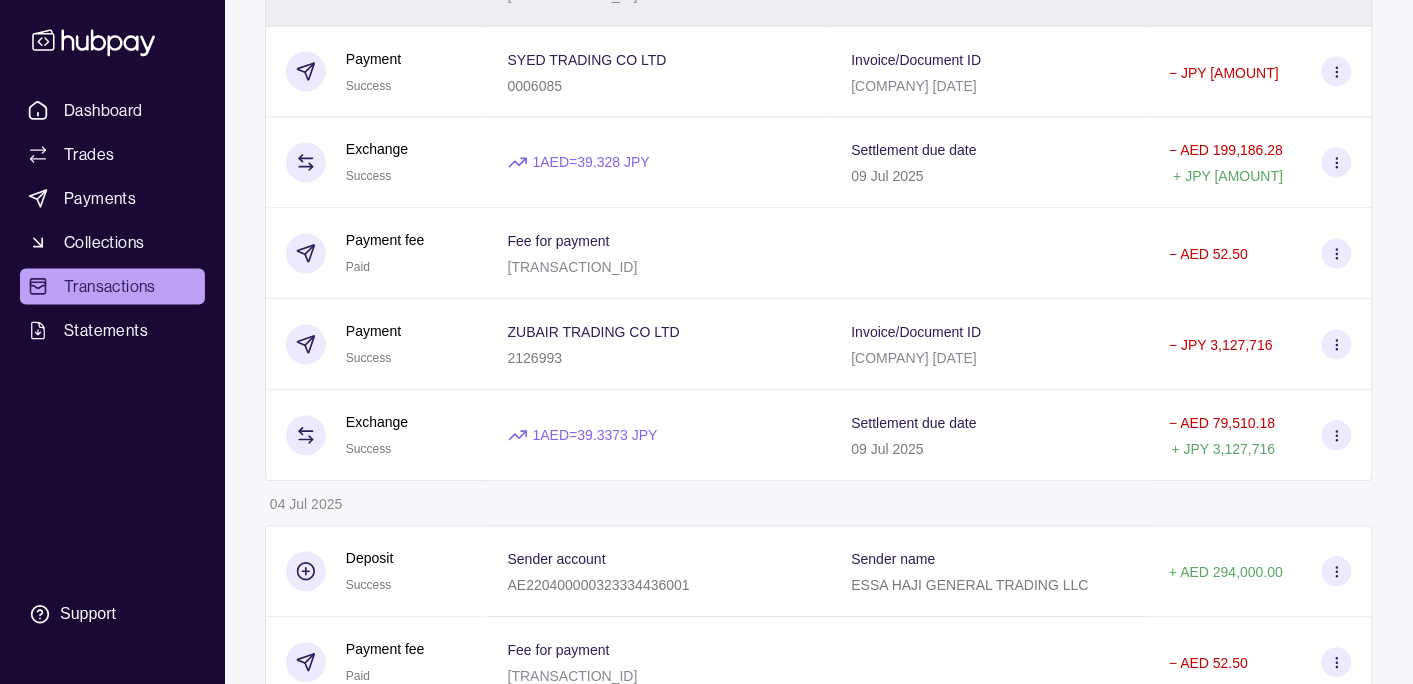 scroll, scrollTop: 15421, scrollLeft: 0, axis: vertical 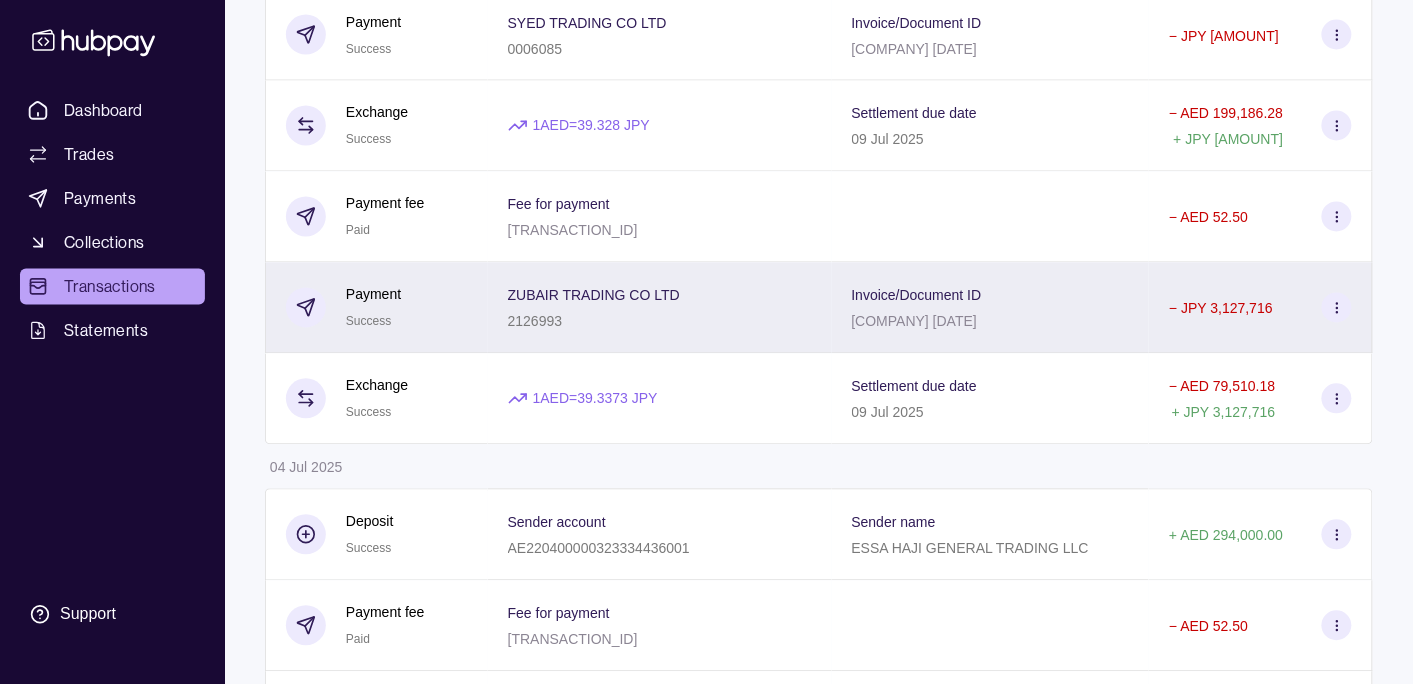 click on "[COMPANY] [NUMBER]" at bounding box center (660, 308) 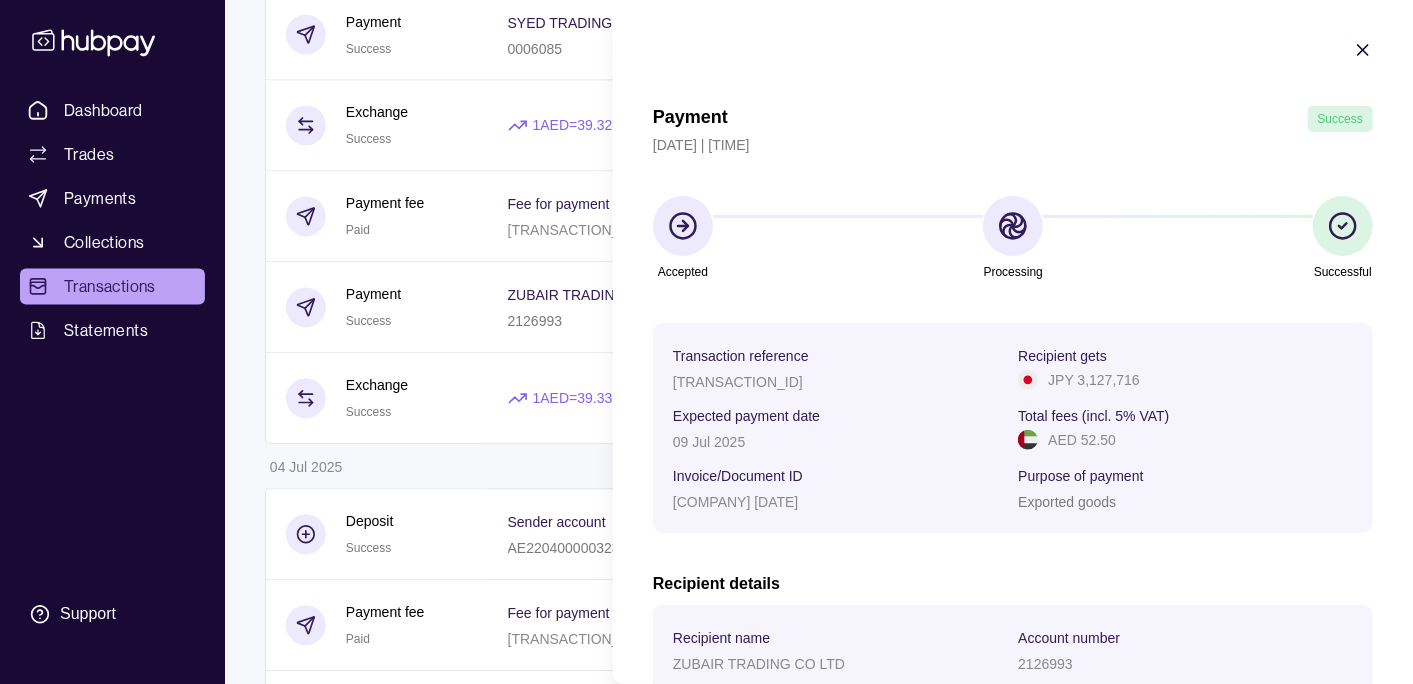 click on "Dashboard Trades Payments Collections Transactions Statements Support K Hello,  [FIRST] [LAST]  [COMPANY] Change account Account Terms and conditions Privacy policy Sign out Transactions More filters  ( 0  applied) Details Amount [DATE] Payment fee Paid Fee for payment [TRANSACTION_ID] −   AED [AMOUNT] Payment Success [COMPANY] [NUMBER] Invoice/Document ID [COMPANY] [NUMBER] −   JPY [AMOUNT] Exchange Success 1  AED  =  [RATE]   JPY Settlement due date [DATE] −   AED [AMOUNT] +   JPY [AMOUNT] Payment fee Paid Fee for payment [TRANSACTION_ID] −   AED [AMOUNT] Payment Success [COMPANY] [NUMBER] Invoice/Document ID [COMPANY] [NUMBER] −   JPY [AMOUNT] Exchange Success 1  AED  =  [RATE]   JPY Settlement due date [DATE] −   AED [AMOUNT] +   JPY [AMOUNT] Deposit Success Sender account [ACCOUNT_NUMBER] Sender name [COMPANY] +   AED [AMOUNT] [DATE] Deposit Success Sender account – Sender name [COMPANY] +   – +" at bounding box center [706, -6809] 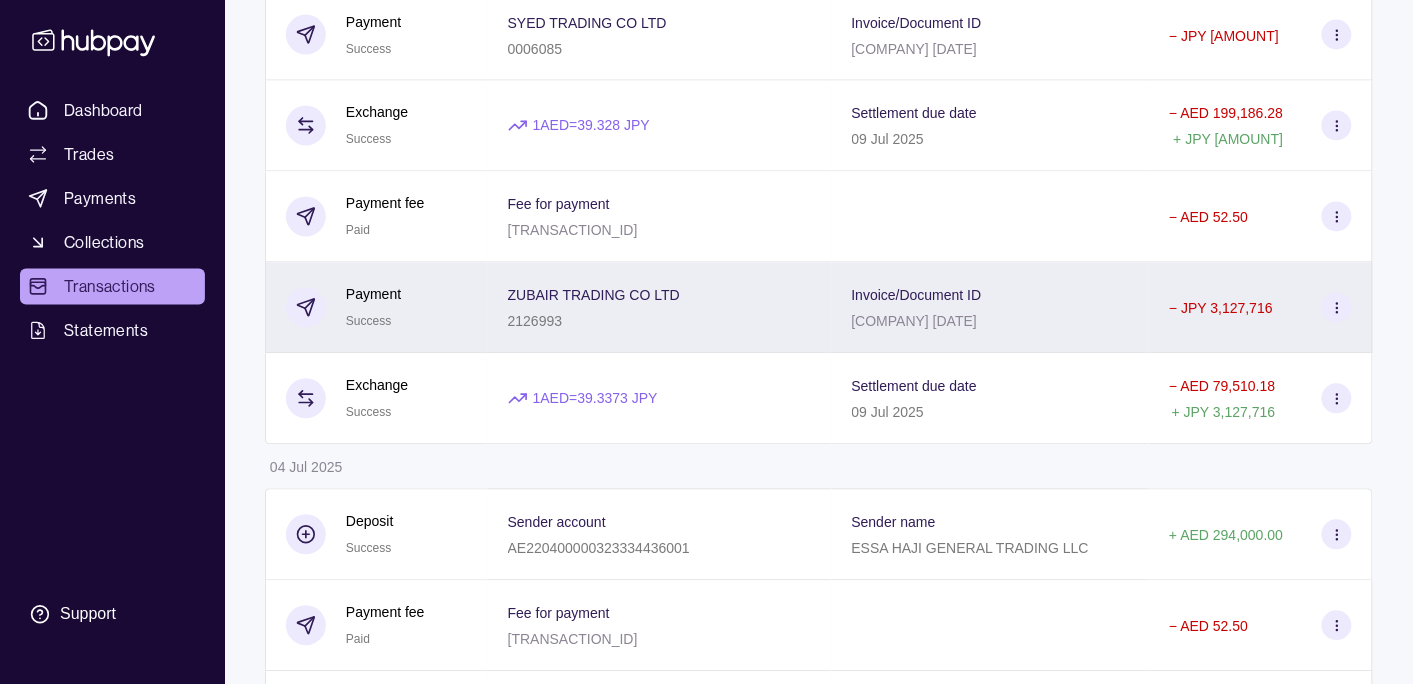 click on "[COMPANY] [NUMBER]" at bounding box center (660, 308) 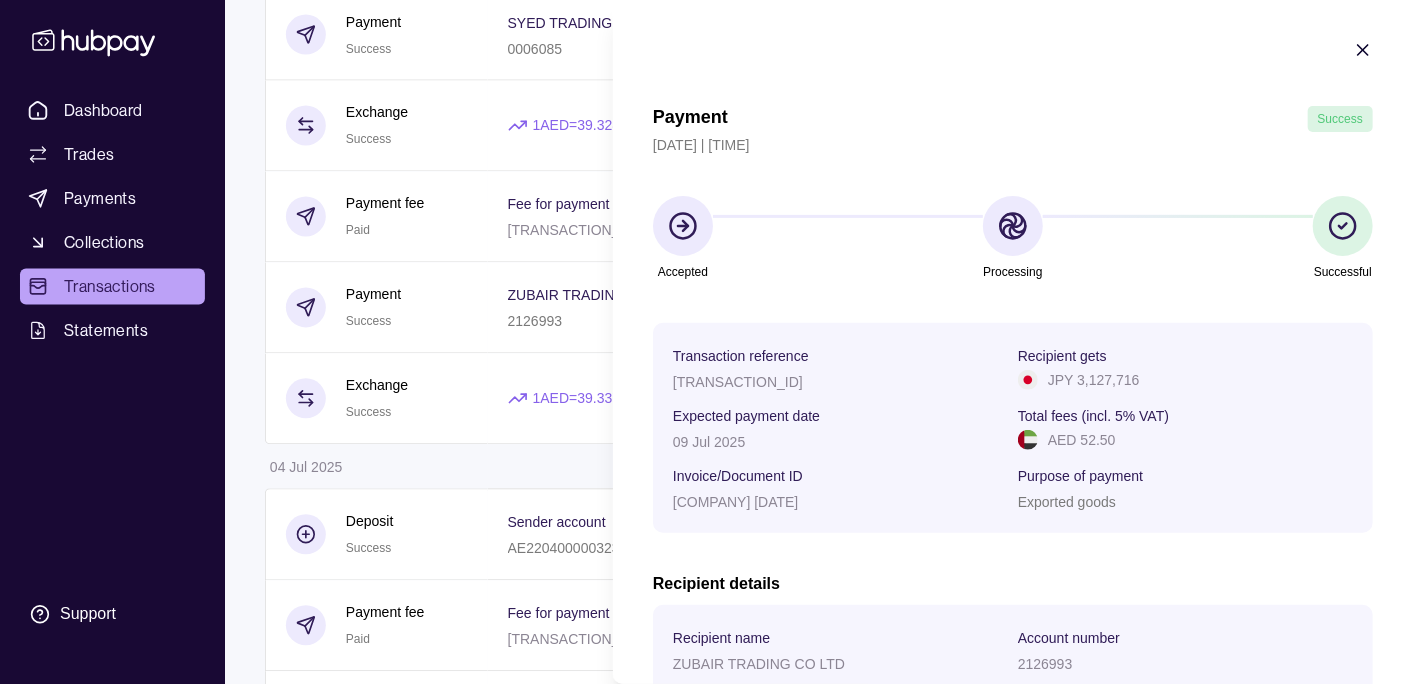 click on "Dashboard Trades Payments Collections Transactions Statements Support K Hello,  [FIRST] [LAST]  [COMPANY] Change account Account Terms and conditions Privacy policy Sign out Transactions More filters  ( 0  applied) Details Amount [DATE] Payment fee Paid Fee for payment [TRANSACTION_ID] −   AED [AMOUNT] Payment Success [COMPANY] [NUMBER] Invoice/Document ID [COMPANY] [NUMBER] −   JPY [AMOUNT] Exchange Success 1  AED  =  [RATE]   JPY Settlement due date [DATE] −   AED [AMOUNT] +   JPY [AMOUNT] Payment fee Paid Fee for payment [TRANSACTION_ID] −   AED [AMOUNT] Payment Success [COMPANY] [NUMBER] Invoice/Document ID [COMPANY] [NUMBER] −   JPY [AMOUNT] Exchange Success 1  AED  =  [RATE]   JPY Settlement due date [DATE] −   AED [AMOUNT] +   JPY [AMOUNT] Deposit Success Sender account [ACCOUNT_NUMBER] Sender name [COMPANY] +   AED [AMOUNT] [DATE] Deposit Success Sender account – Sender name [COMPANY] +   – +" at bounding box center [706, -6809] 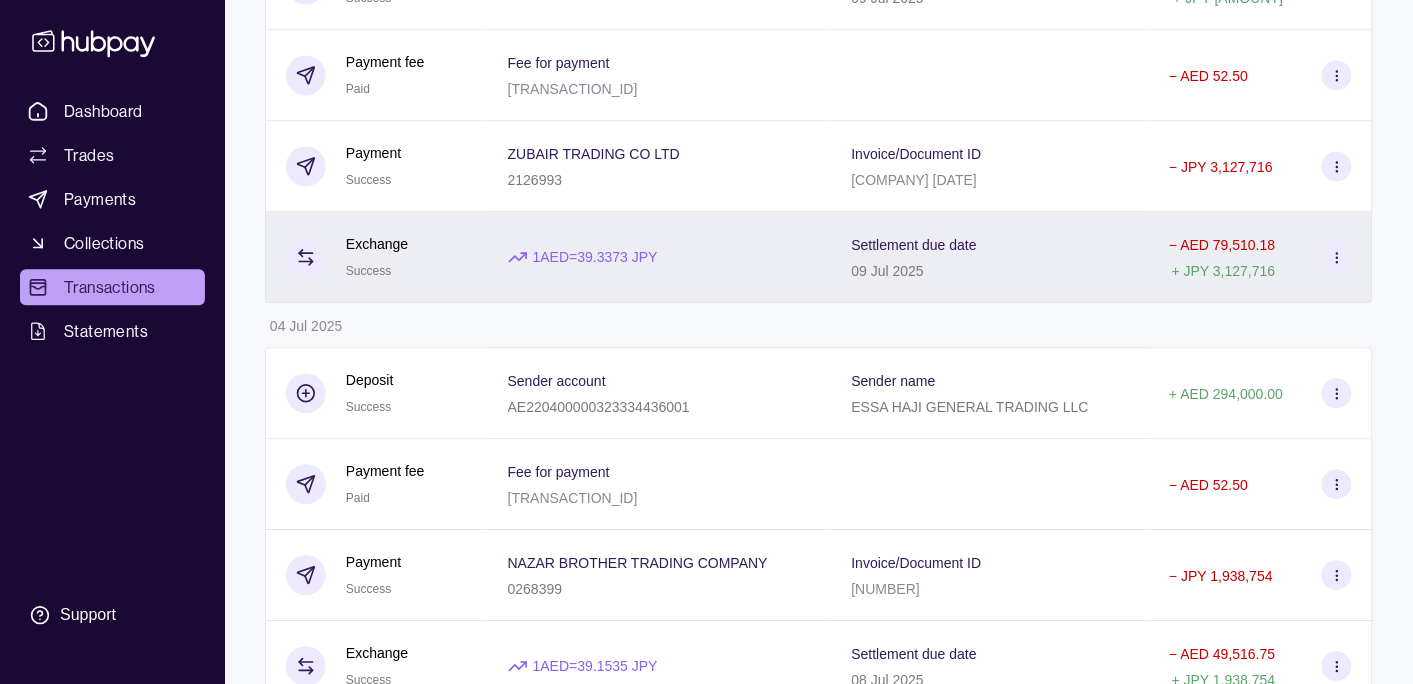 scroll, scrollTop: 15526, scrollLeft: 0, axis: vertical 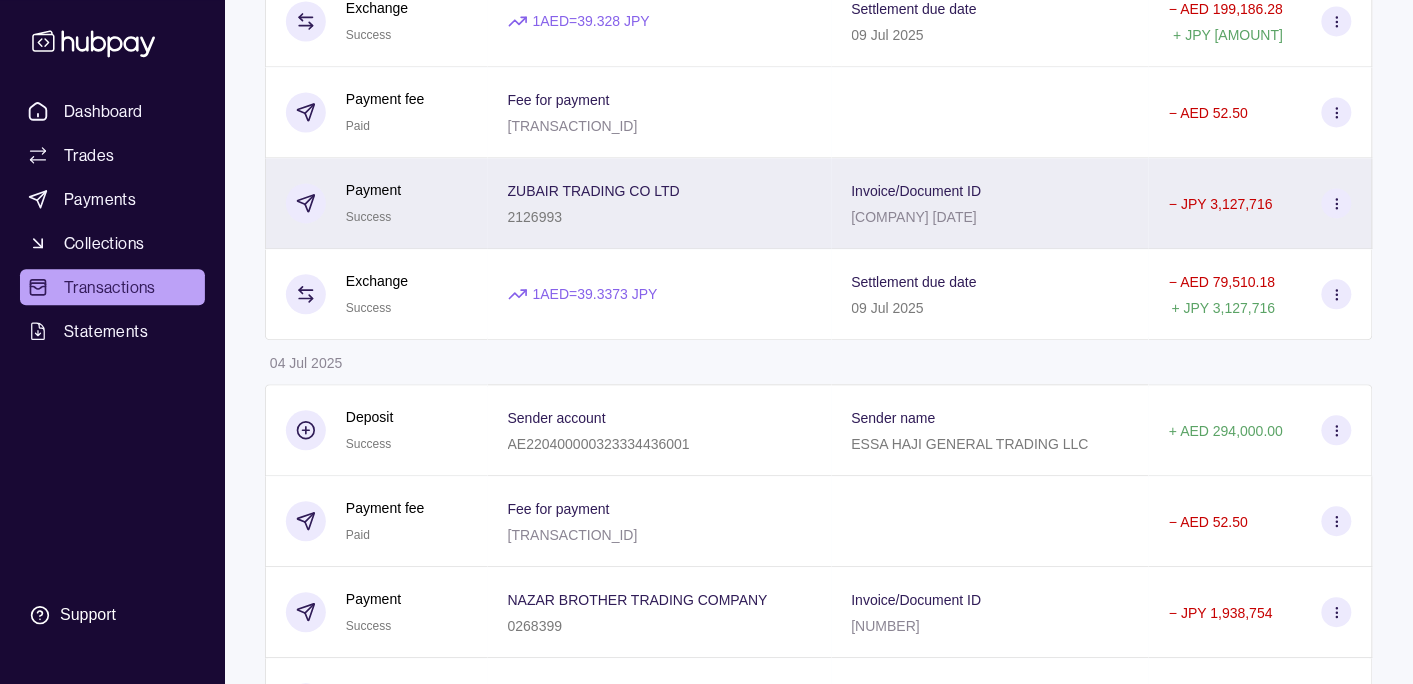 click on "[COMPANY] [NUMBER]" at bounding box center [660, 203] 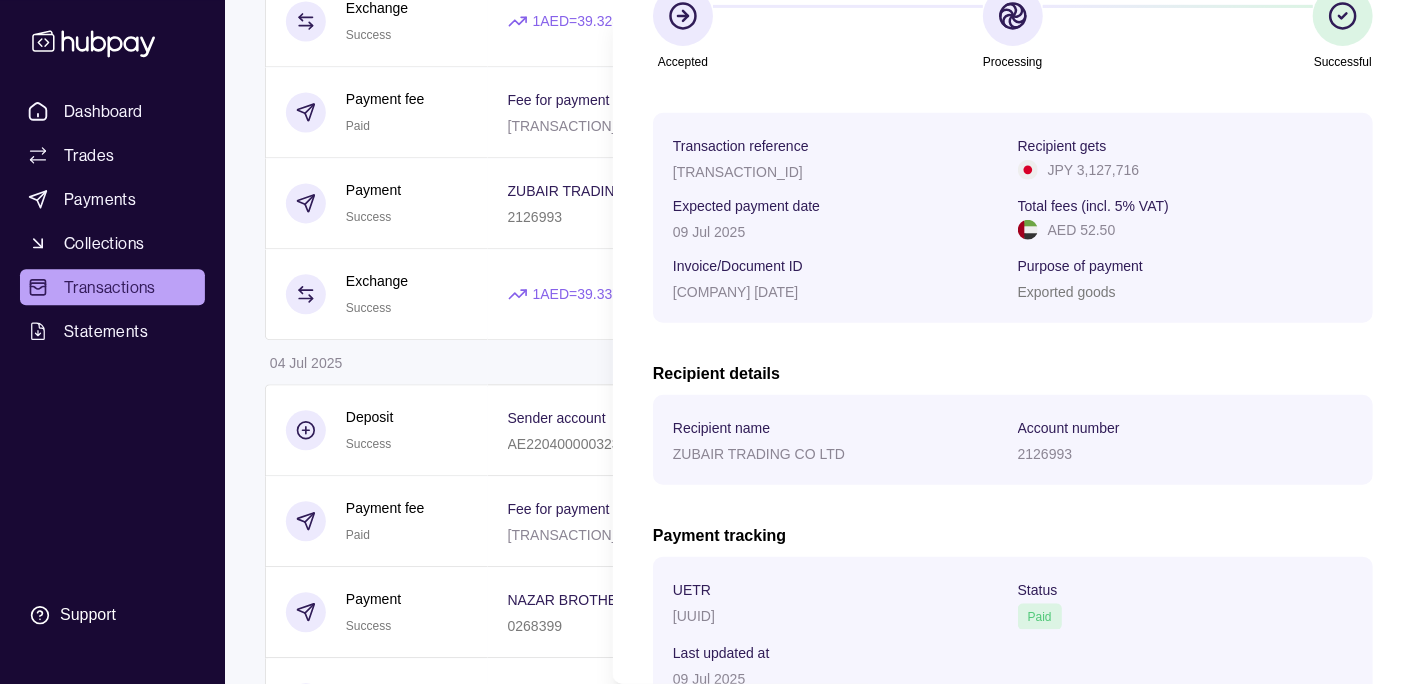 scroll, scrollTop: 315, scrollLeft: 0, axis: vertical 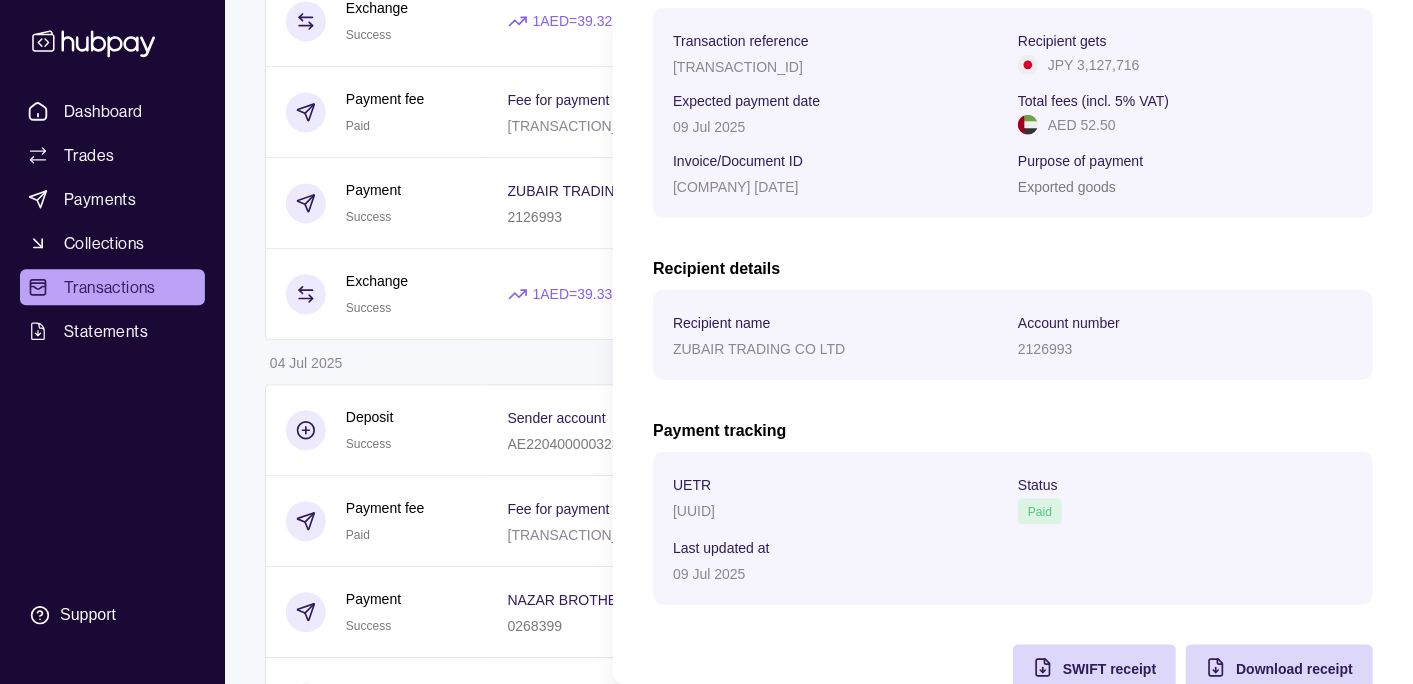 click on "Dashboard Trades Payments Collections Transactions Statements Support K Hello,  [FIRST] [LAST]  [COMPANY] Change account Account Terms and conditions Privacy policy Sign out Transactions More filters  ( 0  applied) Details Amount [DATE] Payment fee Paid Fee for payment [TRANSACTION_ID] −   AED [AMOUNT] Payment Success [COMPANY] [NUMBER] Invoice/Document ID [COMPANY] [NUMBER] −   JPY [AMOUNT] Exchange Success 1  AED  =  [RATE]   JPY Settlement due date [DATE] −   AED [AMOUNT] +   JPY [AMOUNT] Payment fee Paid Fee for payment [TRANSACTION_ID] −   AED [AMOUNT] Payment Success [COMPANY] [NUMBER] Invoice/Document ID [COMPANY] [NUMBER] −   JPY [AMOUNT] Exchange Success 1  AED  =  [RATE]   JPY Settlement due date [DATE] −   AED [AMOUNT] +   JPY [AMOUNT] Deposit Success Sender account [ACCOUNT_NUMBER] Sender name [COMPANY] +   AED [AMOUNT] [DATE] Deposit Success Sender account – Sender name [COMPANY] +   – +" at bounding box center [706, -6914] 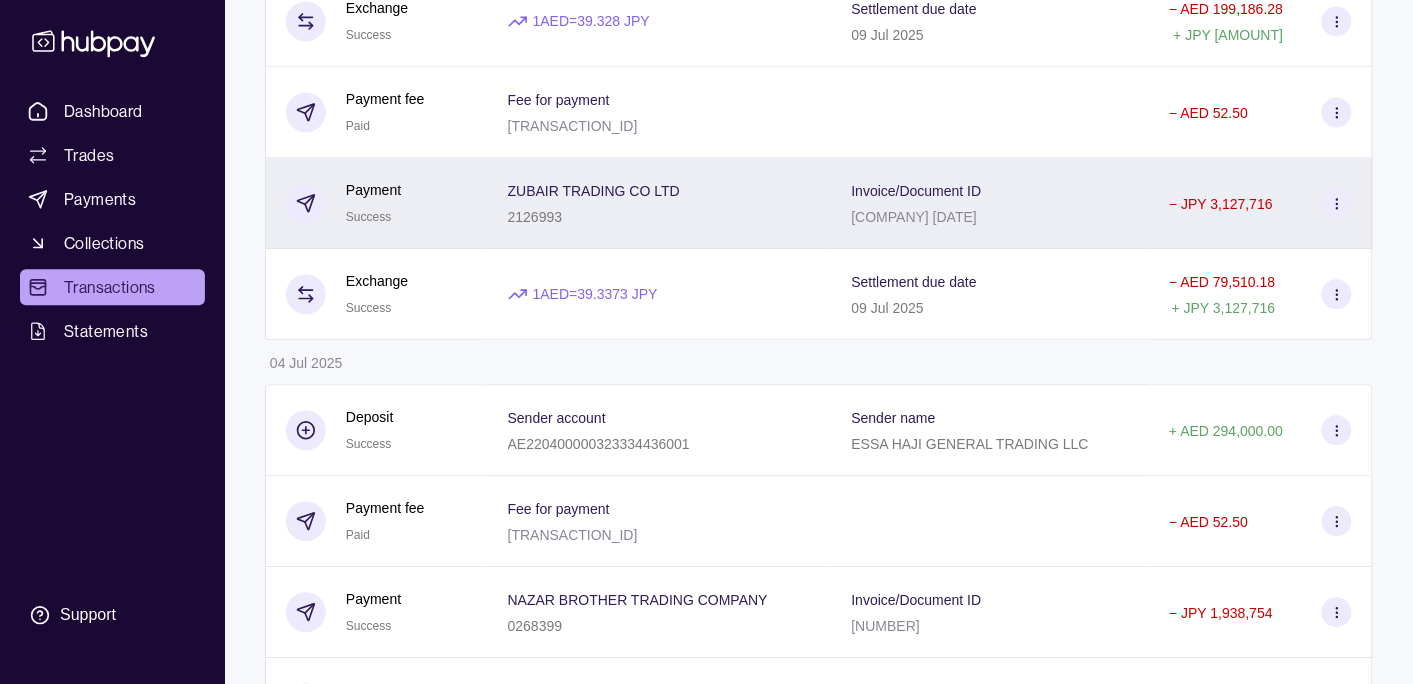 click on "[COMPANY] [NUMBER]" at bounding box center [660, 203] 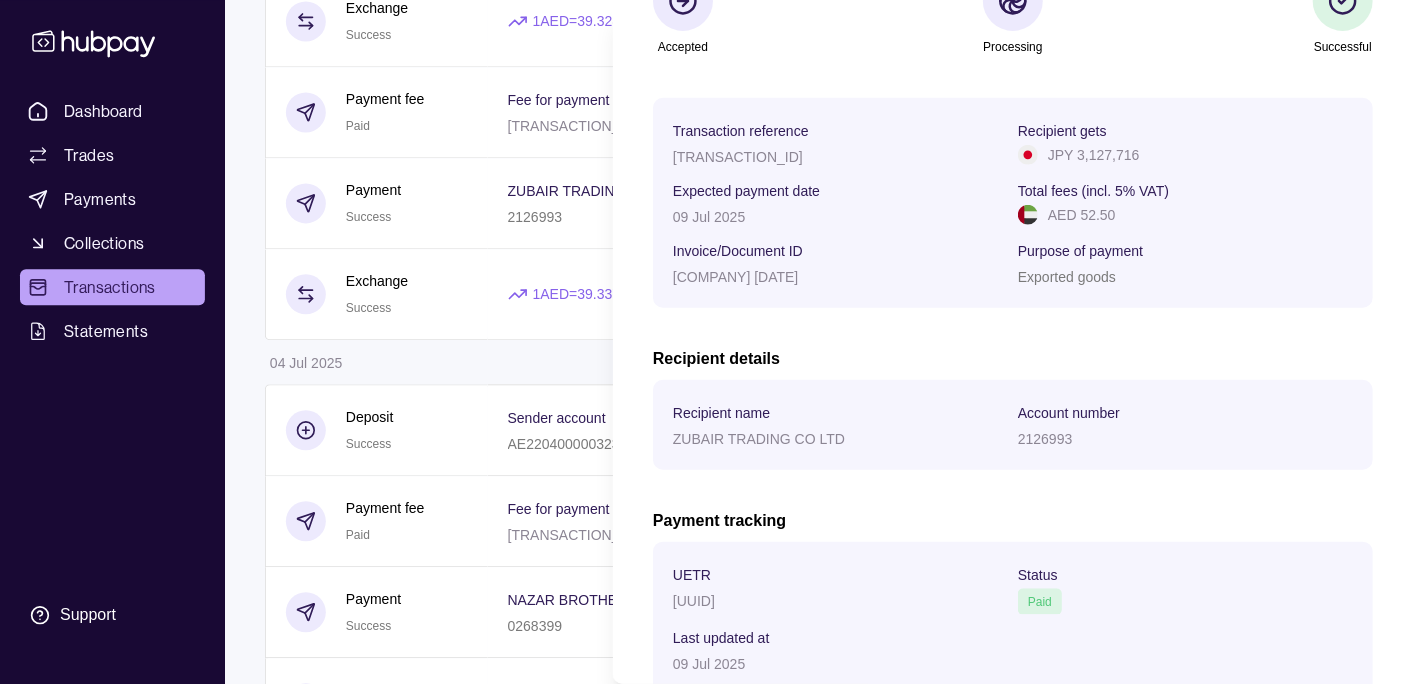 scroll, scrollTop: 362, scrollLeft: 0, axis: vertical 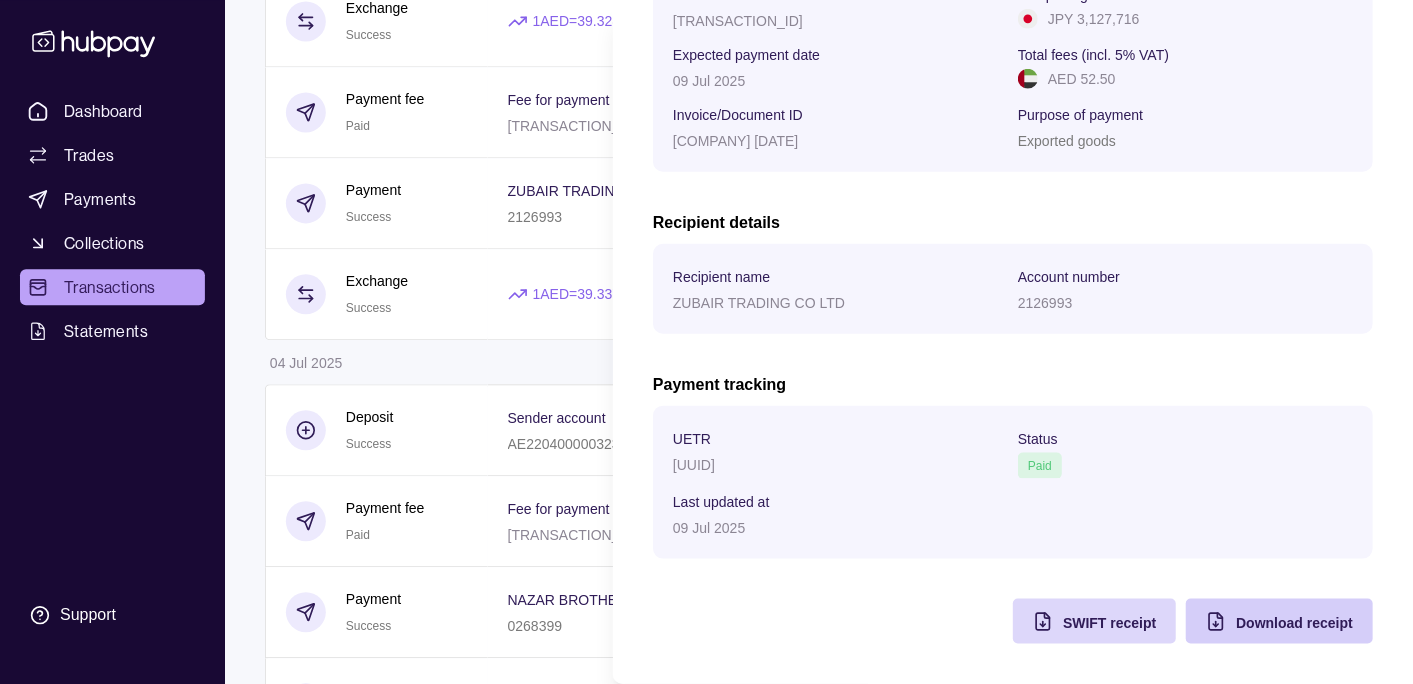 click on "Download receipt" at bounding box center (1294, 623) 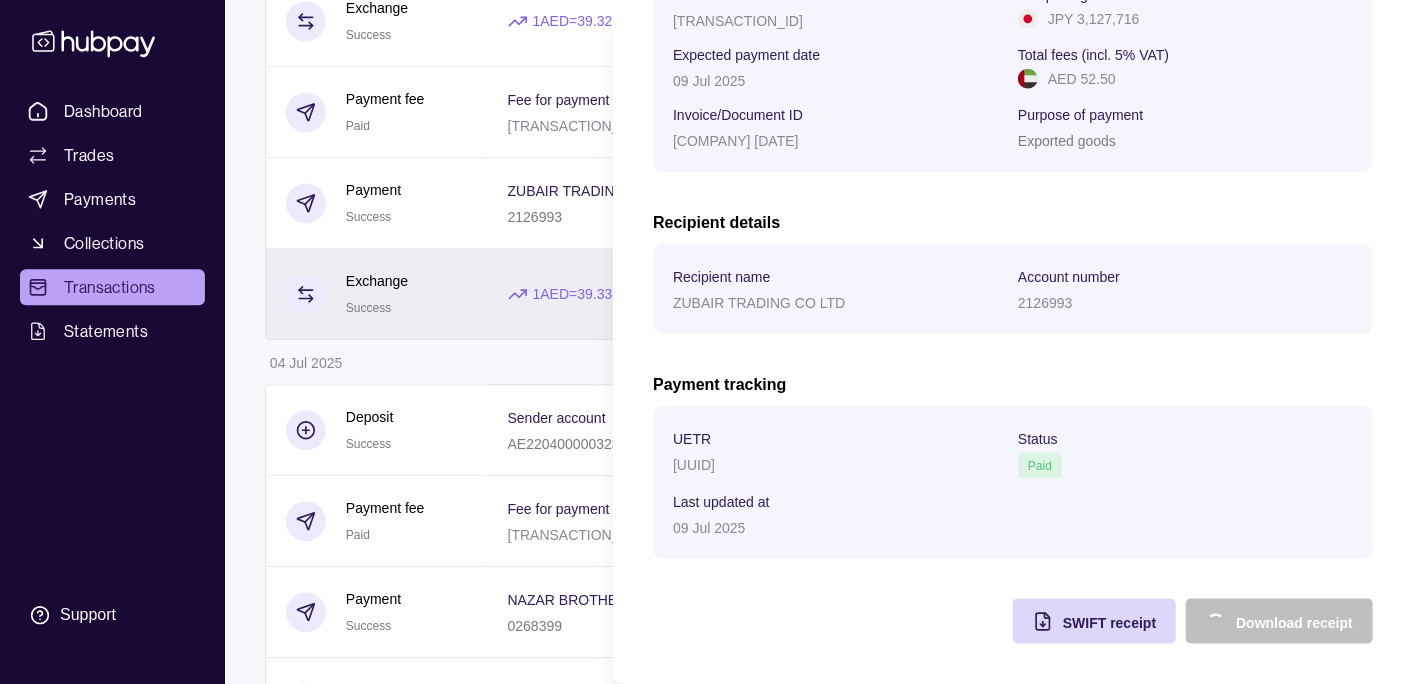 click on "Dashboard Trades Payments Collections Transactions Statements Support K Hello,  [FIRST] [LAST]  [COMPANY] Change account Account Terms and conditions Privacy policy Sign out Transactions More filters  ( 0  applied) Details Amount [DATE] Payment fee Paid Fee for payment [TRANSACTION_ID] −   AED [AMOUNT] Payment Success [COMPANY] [NUMBER] Invoice/Document ID [COMPANY] [NUMBER] −   JPY [AMOUNT] Exchange Success 1  AED  =  [RATE]   JPY Settlement due date [DATE] −   AED [AMOUNT] +   JPY [AMOUNT] Payment fee Paid Fee for payment [TRANSACTION_ID] −   AED [AMOUNT] Payment Success [COMPANY] [NUMBER] Invoice/Document ID [COMPANY] [NUMBER] −   JPY [AMOUNT] Exchange Success 1  AED  =  [RATE]   JPY Settlement due date [DATE] −   AED [AMOUNT] +   JPY [AMOUNT] Deposit Success Sender account [ACCOUNT_NUMBER] Sender name [COMPANY] +   AED [AMOUNT] [DATE] Deposit Success Sender account – Sender name [COMPANY] +   – +" at bounding box center [706, -6914] 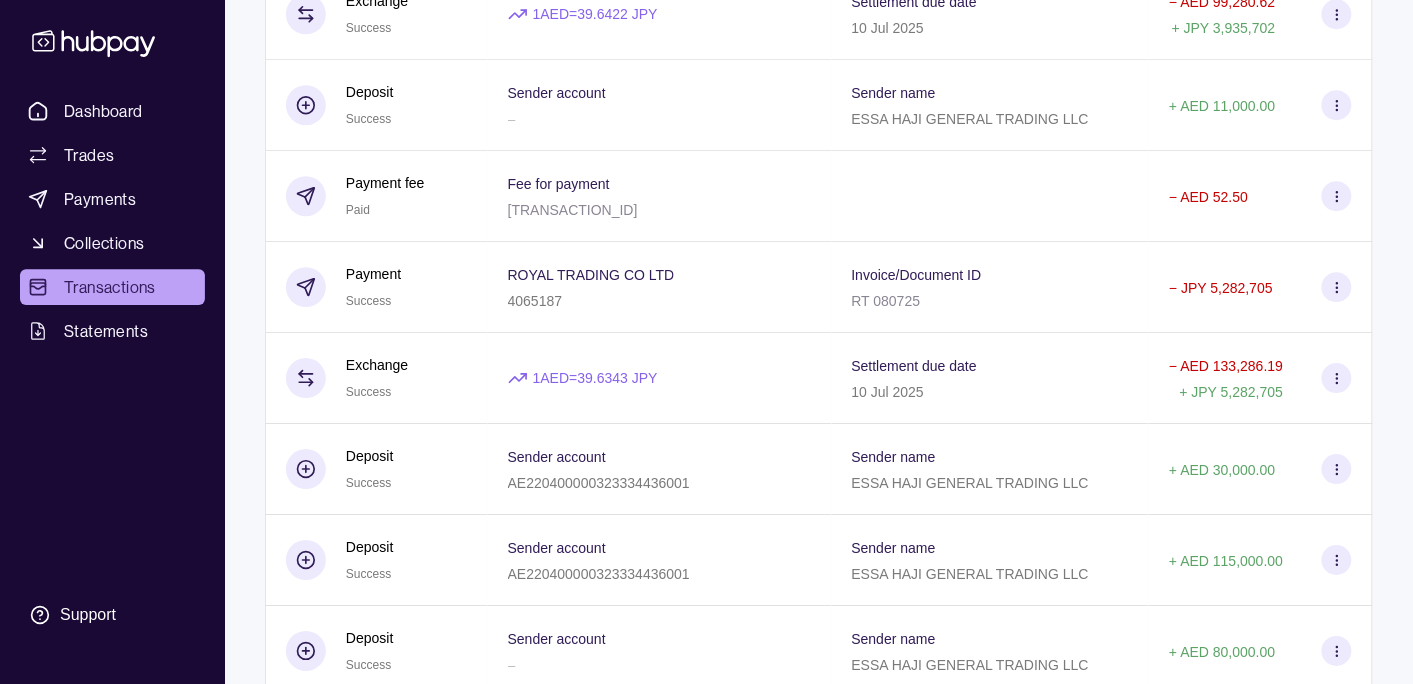 scroll, scrollTop: 11842, scrollLeft: 0, axis: vertical 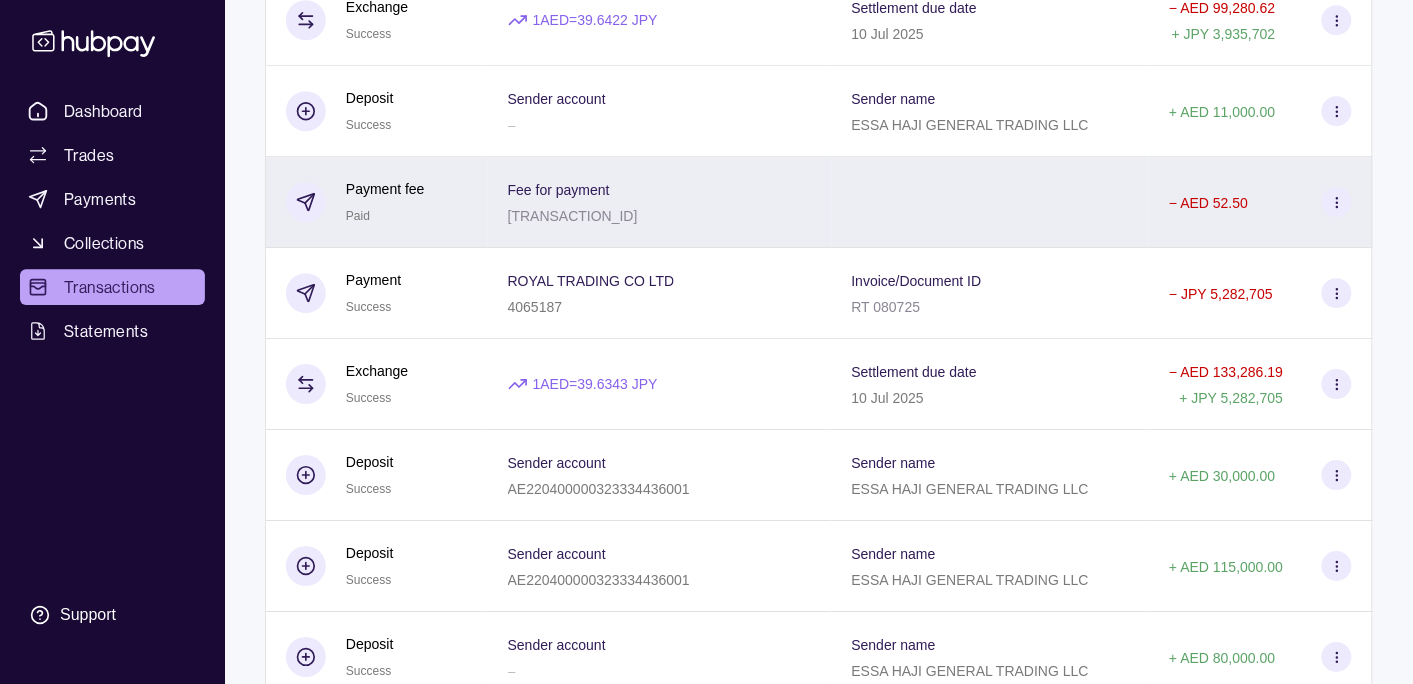 click at bounding box center [991, 202] 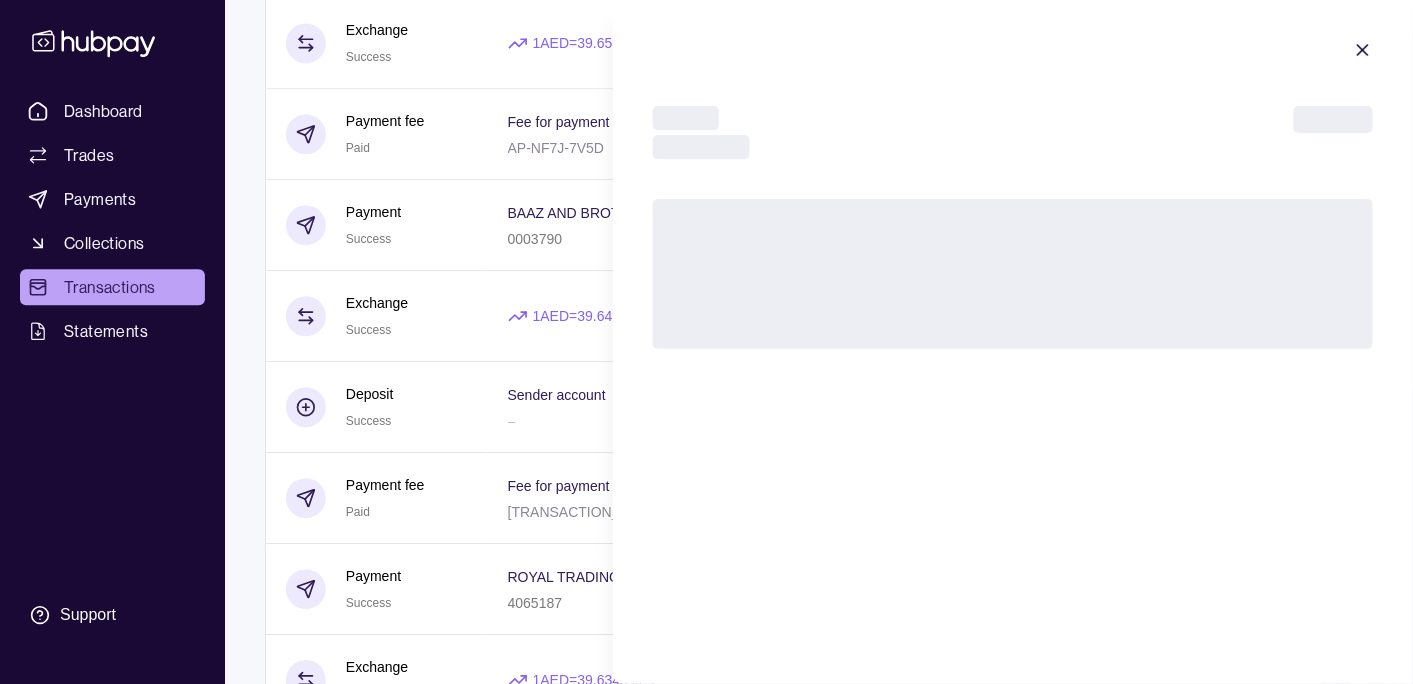 scroll, scrollTop: 11526, scrollLeft: 0, axis: vertical 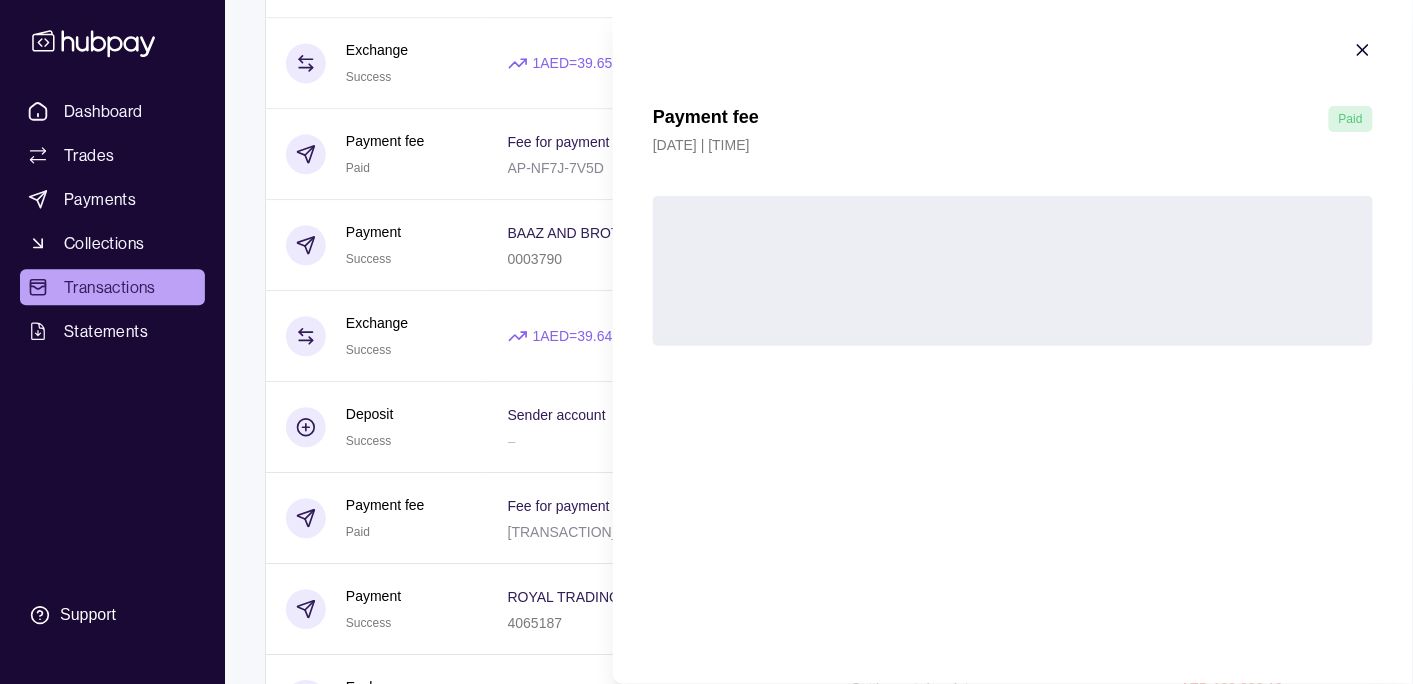 click on "Dashboard Trades Payments Collections Transactions Statements Support K Hello,  [FIRST] [LAST]  [COMPANY] Change account Account Terms and conditions Privacy policy Sign out Transactions More filters  ( 0  applied) Details Amount [DATE] Payment fee Paid Fee for payment [TRANSACTION_ID] −   AED [AMOUNT] Payment Success [COMPANY] [NUMBER] Invoice/Document ID [COMPANY] [NUMBER] −   JPY [AMOUNT] Exchange Success 1  AED  =  [RATE]   JPY Settlement due date [DATE] −   AED [AMOUNT] +   JPY [AMOUNT] Payment fee Paid Fee for payment [TRANSACTION_ID] −   AED [AMOUNT] Payment Success [COMPANY] [NUMBER] Invoice/Document ID [COMPANY] [NUMBER] −   JPY [AMOUNT] Exchange Success 1  AED  =  [RATE]   JPY Settlement due date [DATE] −   AED [AMOUNT] +   JPY [AMOUNT] Deposit Success Sender account [ACCOUNT_NUMBER] Sender name [COMPANY] +   AED [AMOUNT] [DATE] Deposit Success Sender account – Sender name [COMPANY] +   – +" at bounding box center (706, -2914) 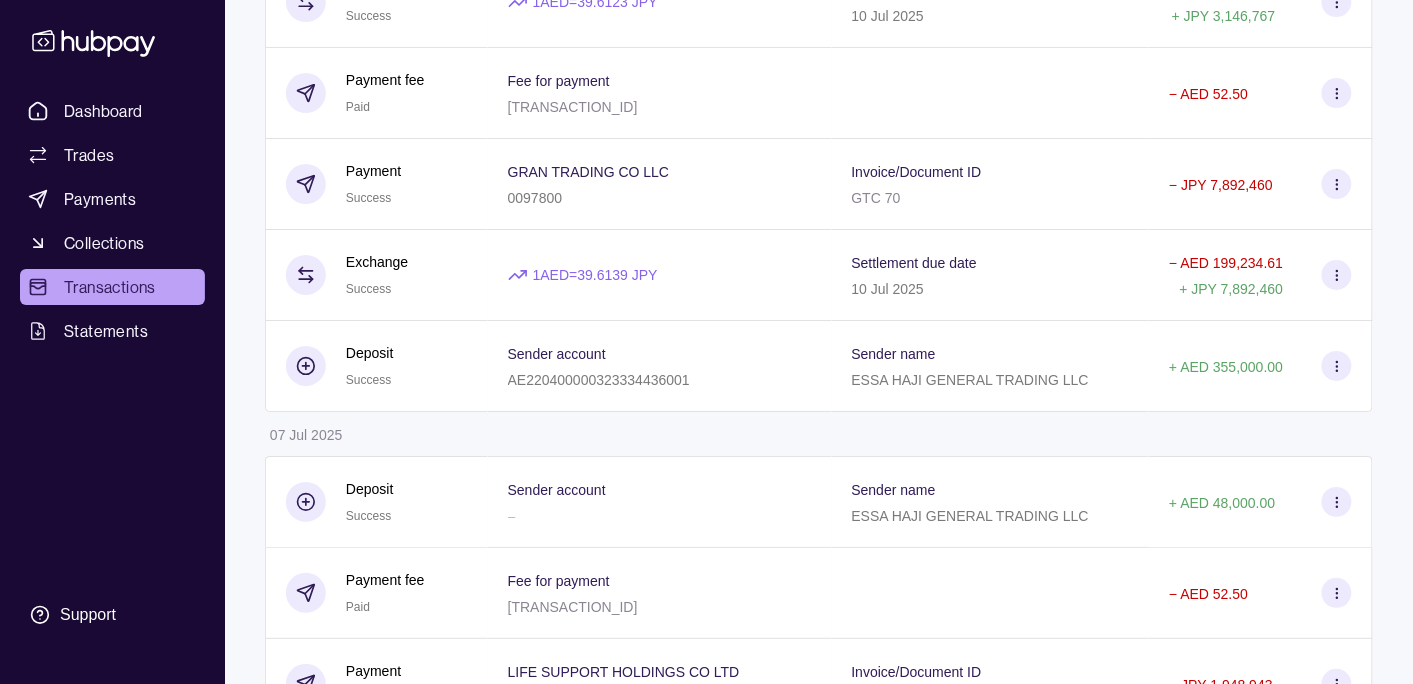scroll, scrollTop: 14263, scrollLeft: 0, axis: vertical 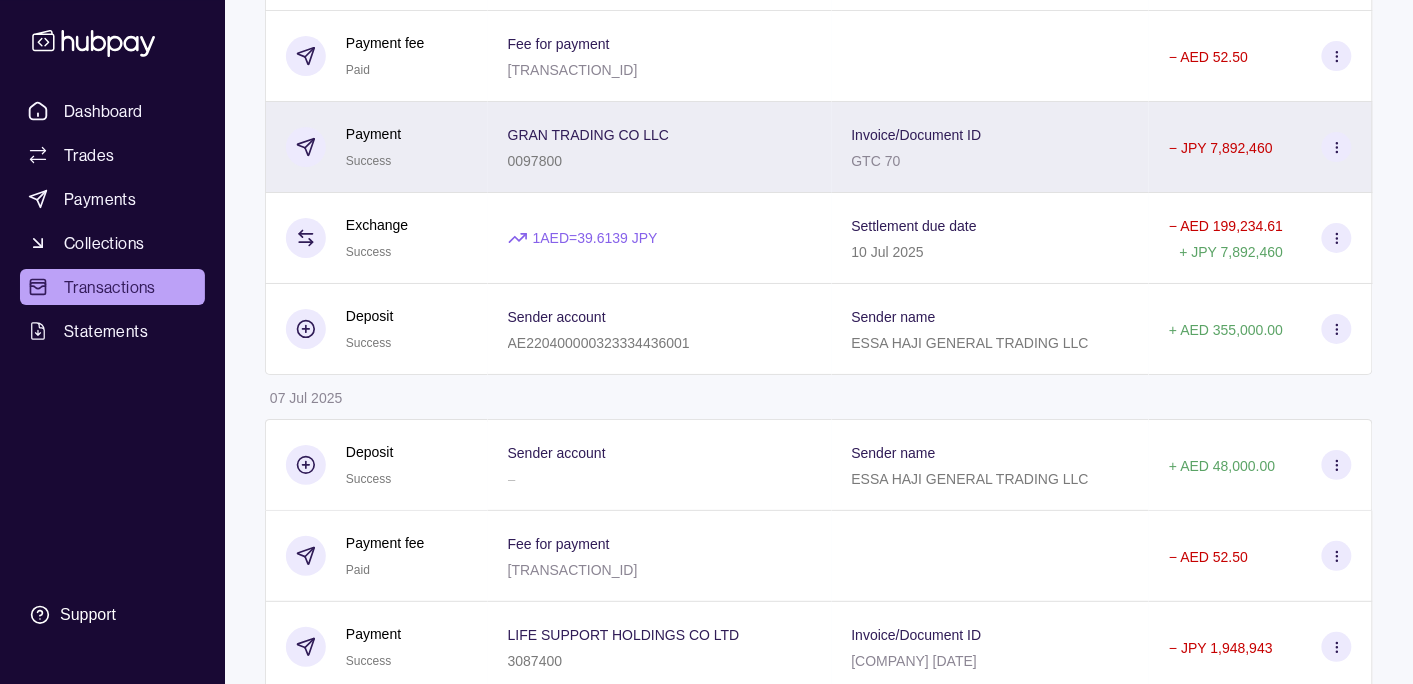 click on "Invoice/Document ID [COMPANY] [NUMBER]" at bounding box center [991, 147] 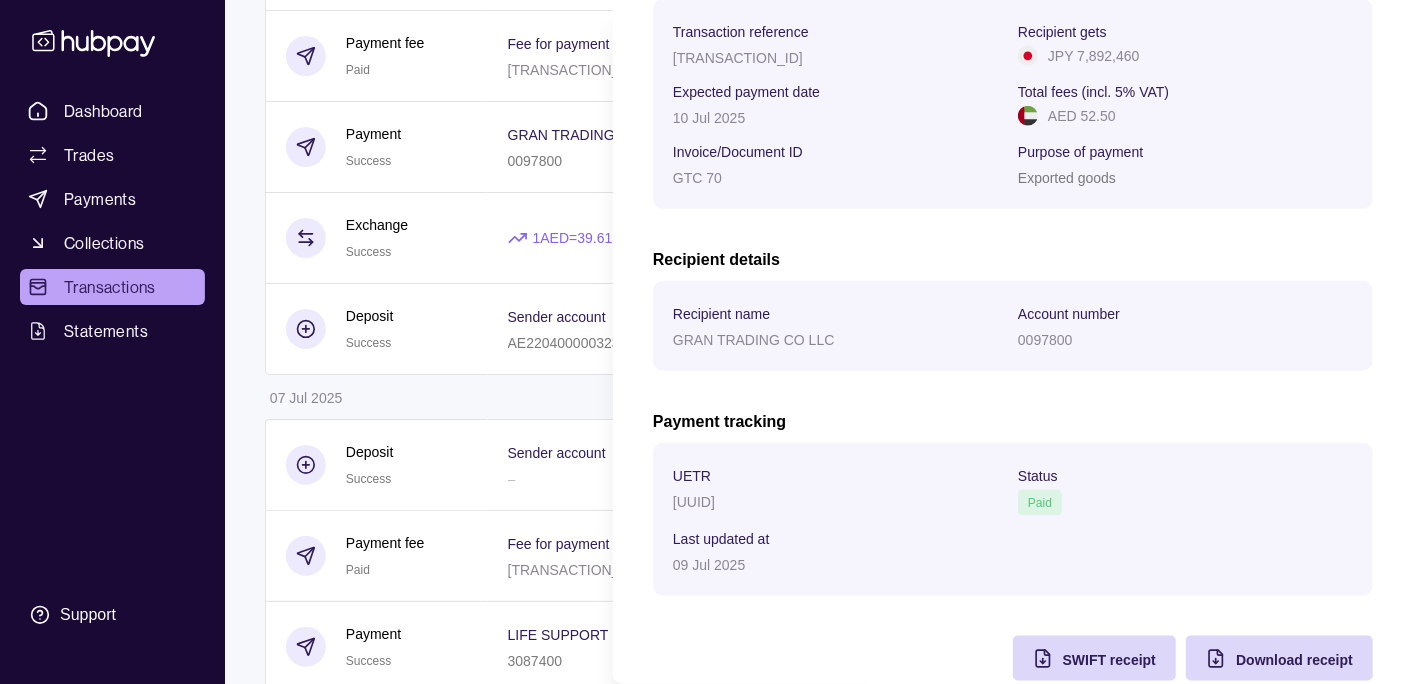 scroll, scrollTop: 362, scrollLeft: 0, axis: vertical 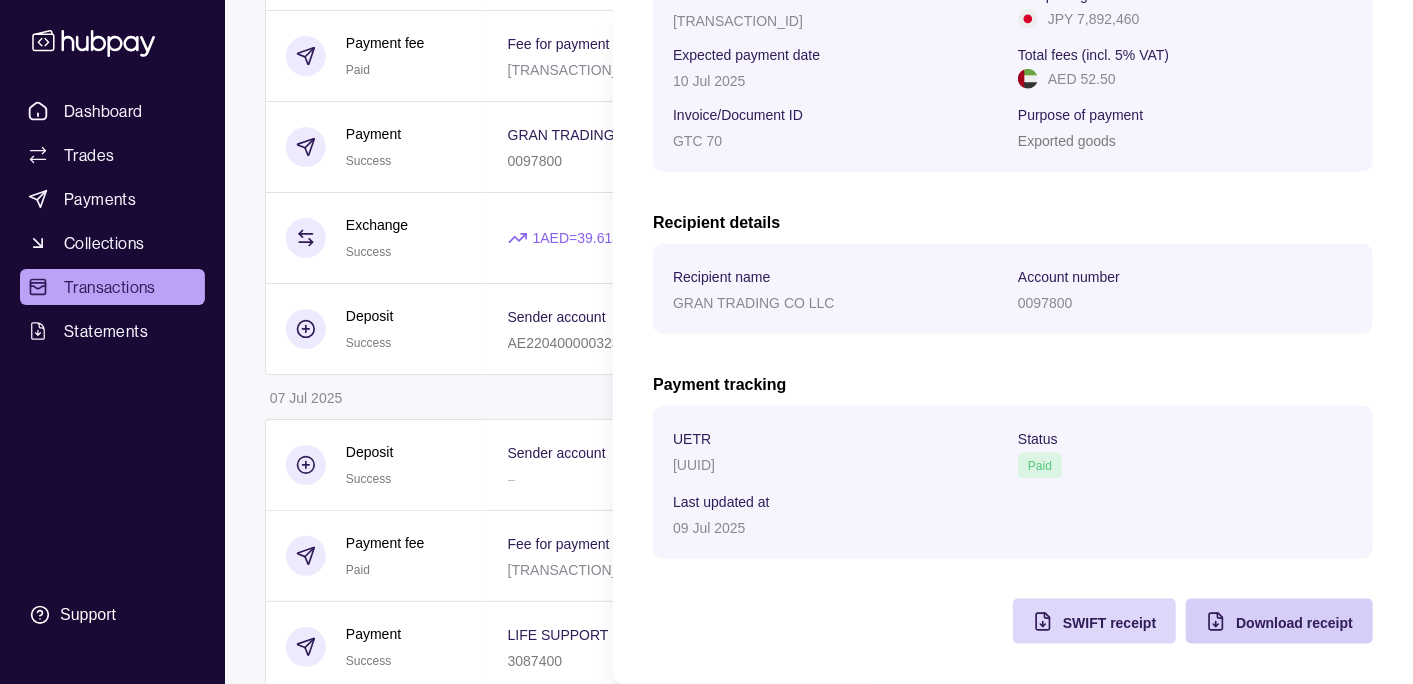 click on "Download receipt" at bounding box center [1294, 623] 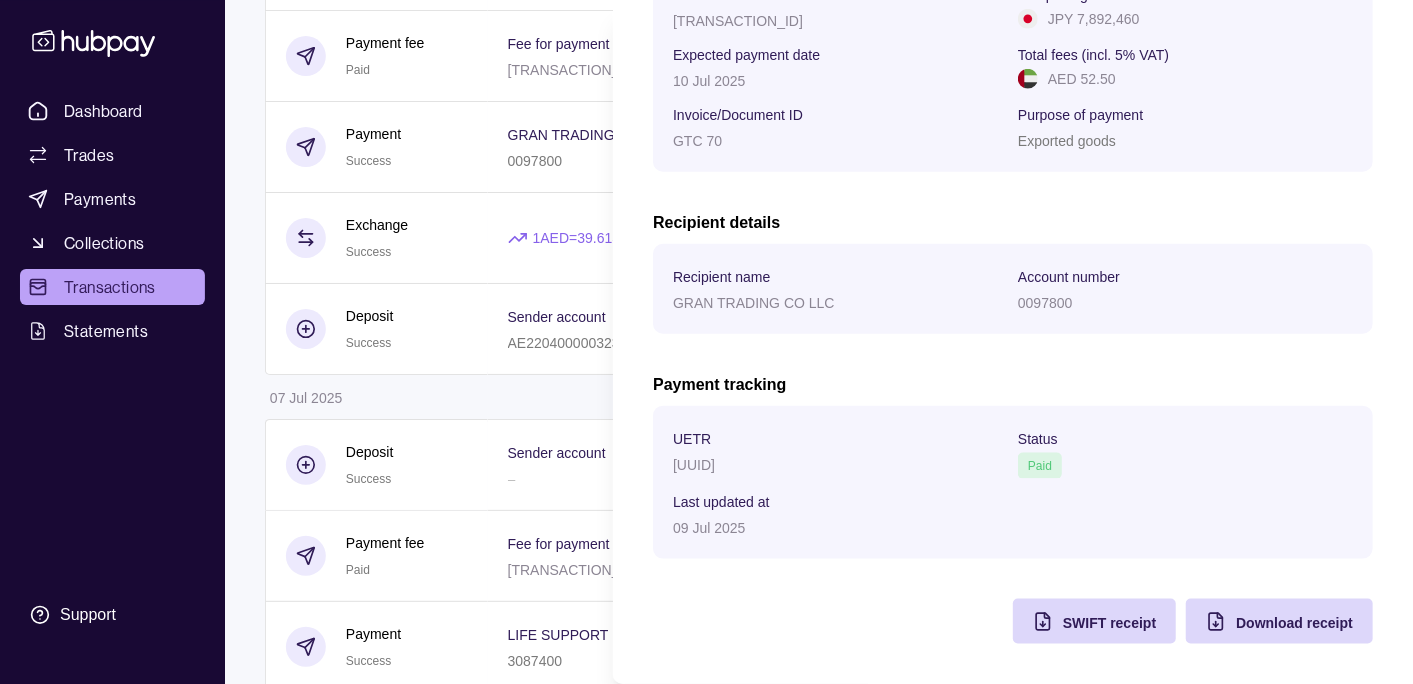 click on "Dashboard Trades Payments Collections Transactions Statements Support K Hello,  [FIRST] [LAST]  [COMPANY] Change account Account Terms and conditions Privacy policy Sign out Transactions More filters  ( 0  applied) Details Amount [DATE] Payment fee Paid Fee for payment [TRANSACTION_ID] −   AED [AMOUNT] Payment Success [COMPANY] [NUMBER] Invoice/Document ID [COMPANY] [NUMBER] −   JPY [AMOUNT] Exchange Success 1  AED  =  [RATE]   JPY Settlement due date [DATE] −   AED [AMOUNT] +   JPY [AMOUNT] Payment fee Paid Fee for payment [TRANSACTION_ID] −   AED [AMOUNT] Payment Success [COMPANY] [NUMBER] Invoice/Document ID [COMPANY] [NUMBER] −   JPY [AMOUNT] Exchange Success 1  AED  =  [RATE]   JPY Settlement due date [DATE] −   AED [AMOUNT] +   JPY [AMOUNT] Deposit Success Sender account [ACCOUNT_NUMBER] Sender name [COMPANY] +   AED [AMOUNT] [DATE] Deposit Success Sender account – Sender name [COMPANY] +   – +" at bounding box center [706, -5651] 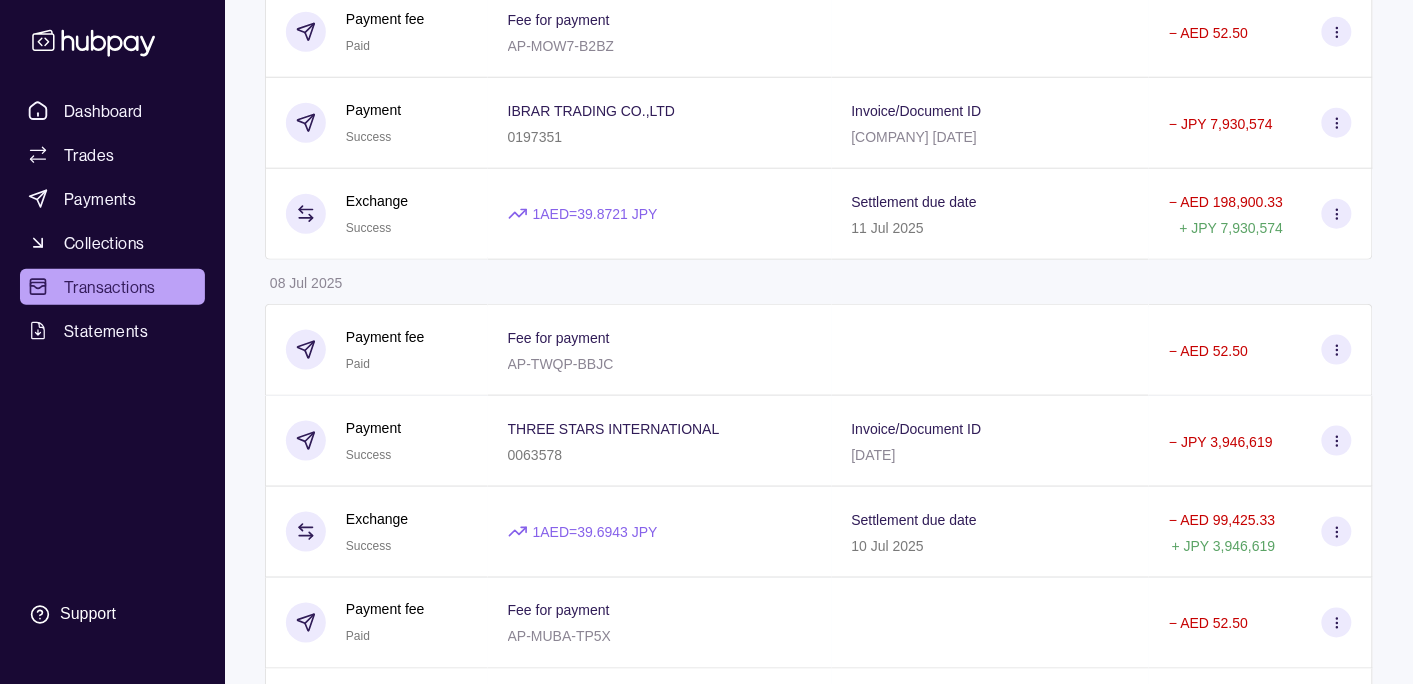 scroll, scrollTop: 10684, scrollLeft: 0, axis: vertical 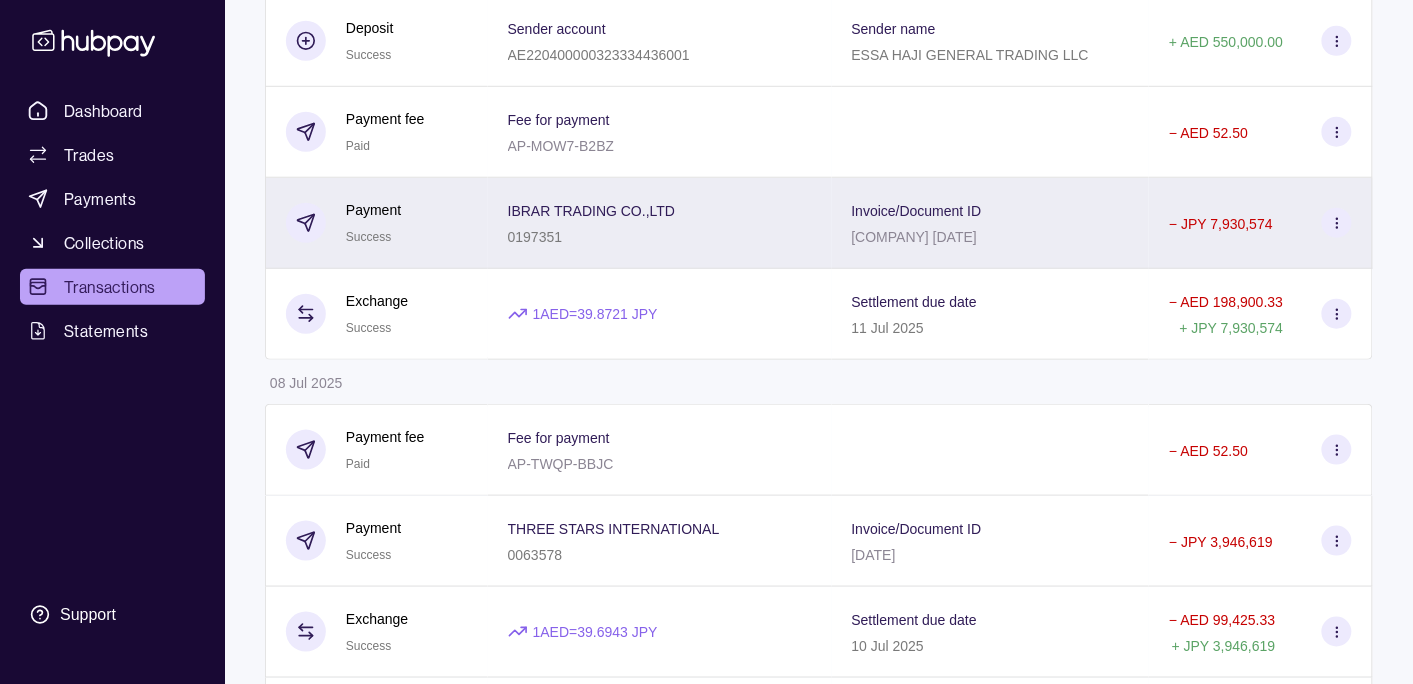 click on "[COMPANY] [NUMBER]" at bounding box center [660, 223] 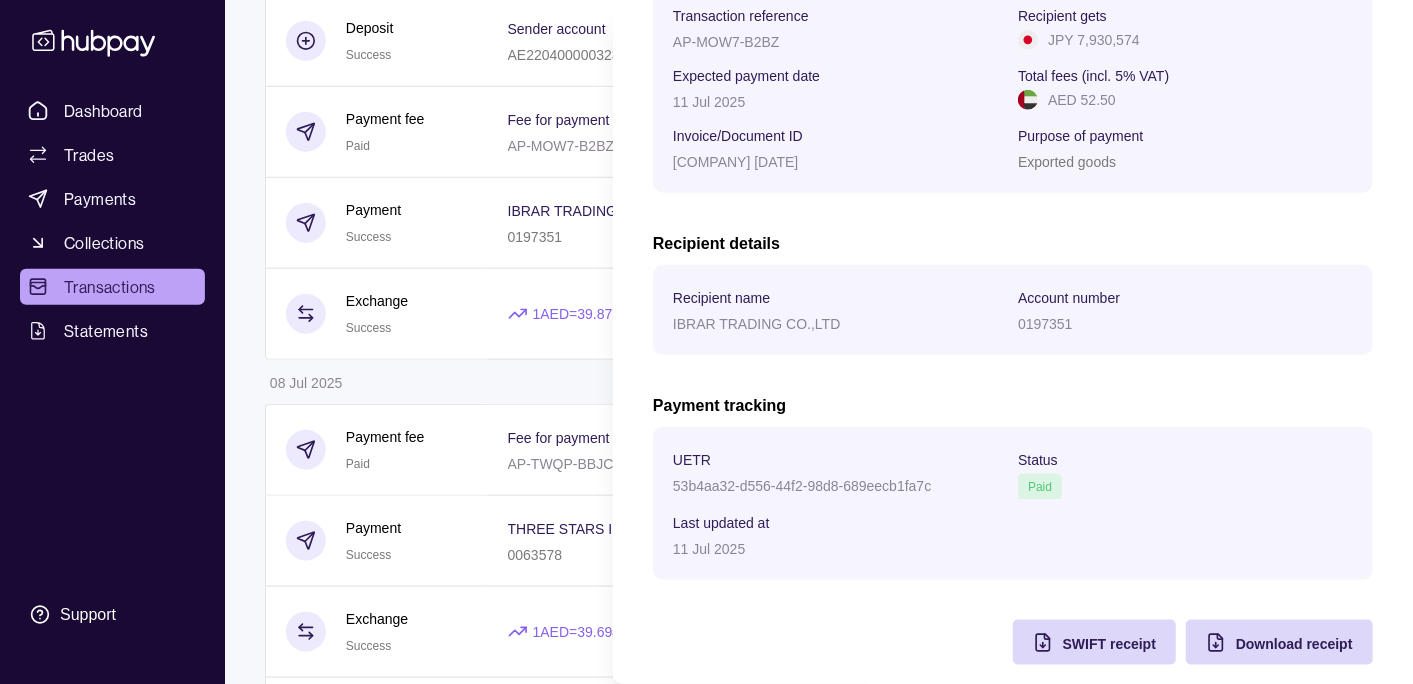 scroll, scrollTop: 362, scrollLeft: 0, axis: vertical 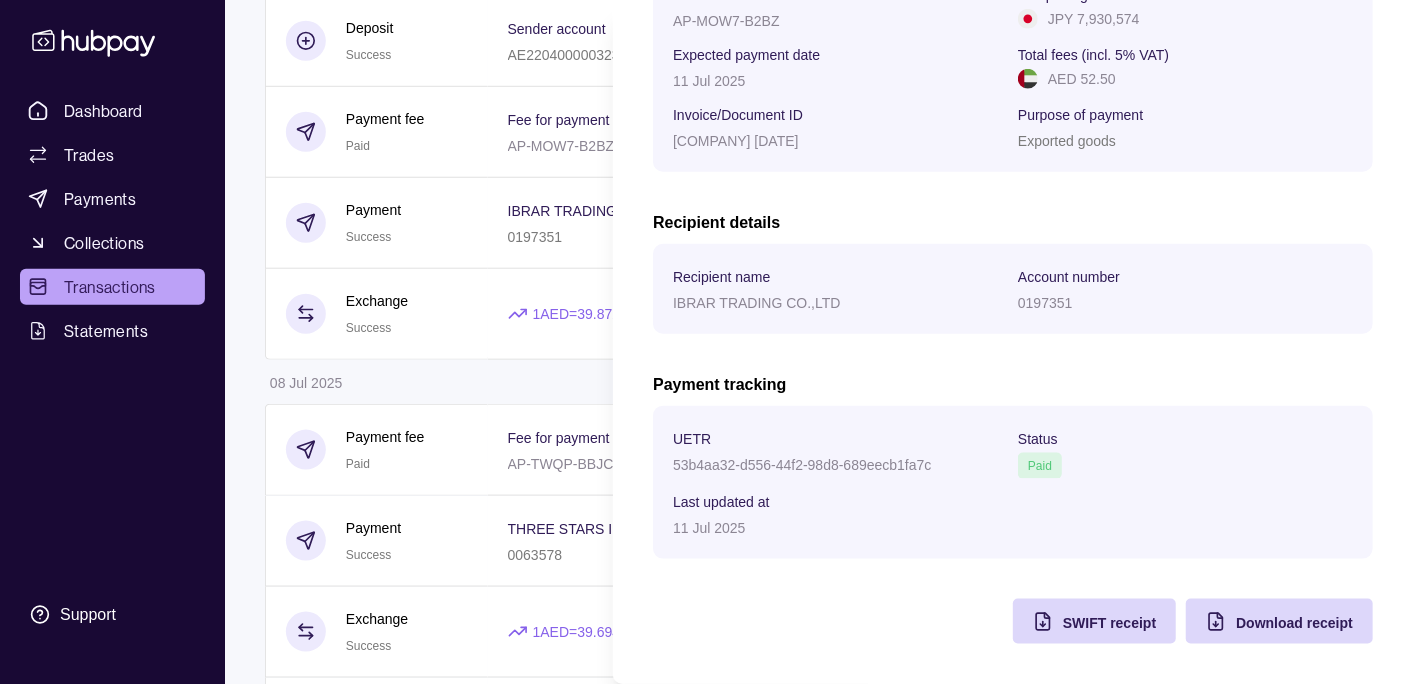 click on "Dashboard Trades Payments Collections Transactions Statements Support K Hello,  [FIRST] [LAST]  [COMPANY] Change account Account Terms and conditions Privacy policy Sign out Transactions More filters  ( 0  applied) Details Amount [DATE] Payment fee Paid Fee for payment [TRANSACTION_ID] −   AED [AMOUNT] Payment Success [COMPANY] [NUMBER] Invoice/Document ID [COMPANY] [NUMBER] −   JPY [AMOUNT] Exchange Success 1  AED  =  [RATE]   JPY Settlement due date [DATE] −   AED [AMOUNT] +   JPY [AMOUNT] Payment fee Paid Fee for payment [TRANSACTION_ID] −   AED [AMOUNT] Payment Success [COMPANY] [NUMBER] Invoice/Document ID [COMPANY] [NUMBER] −   JPY [AMOUNT] Exchange Success 1  AED  =  [RATE]   JPY Settlement due date [DATE] −   AED [AMOUNT] +   JPY [AMOUNT] Deposit Success Sender account [ACCOUNT_NUMBER] Sender name [COMPANY] +   AED [AMOUNT] [DATE] Deposit Success Sender account – Sender name [COMPANY] +   – +" at bounding box center [706, -2072] 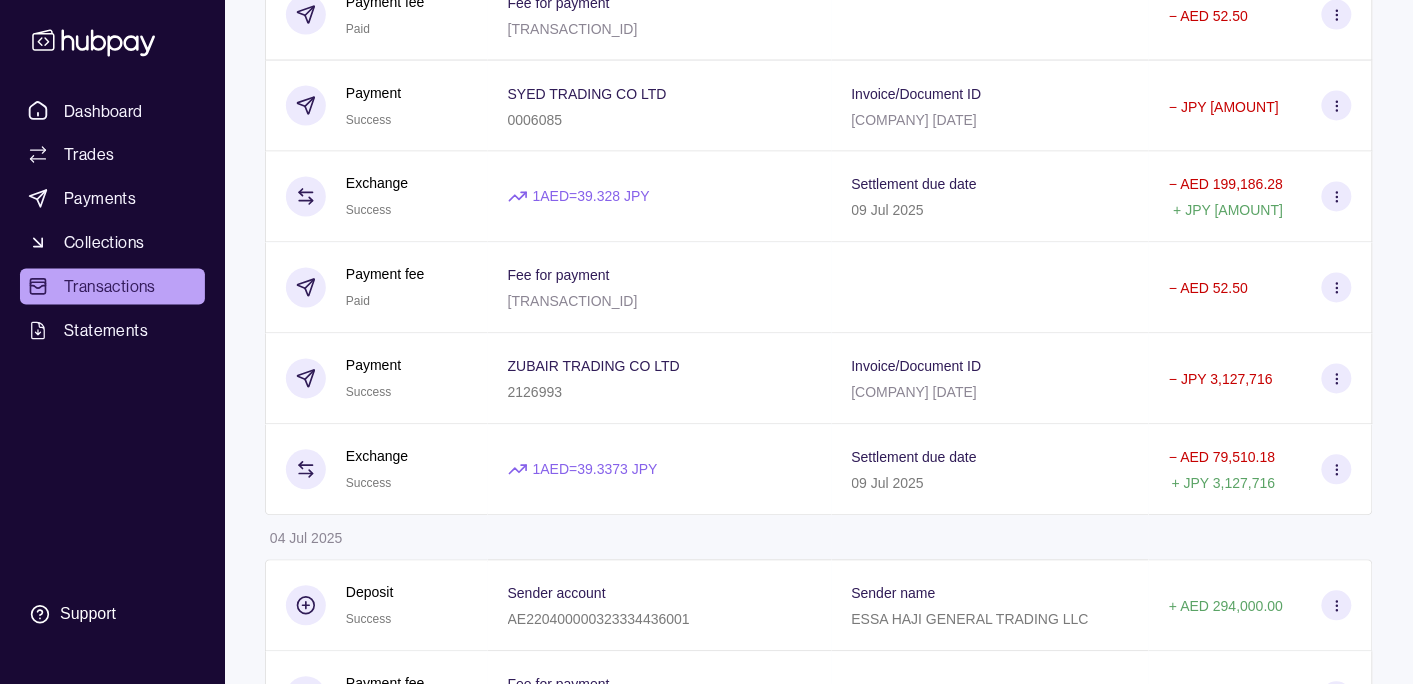 scroll, scrollTop: 15421, scrollLeft: 0, axis: vertical 